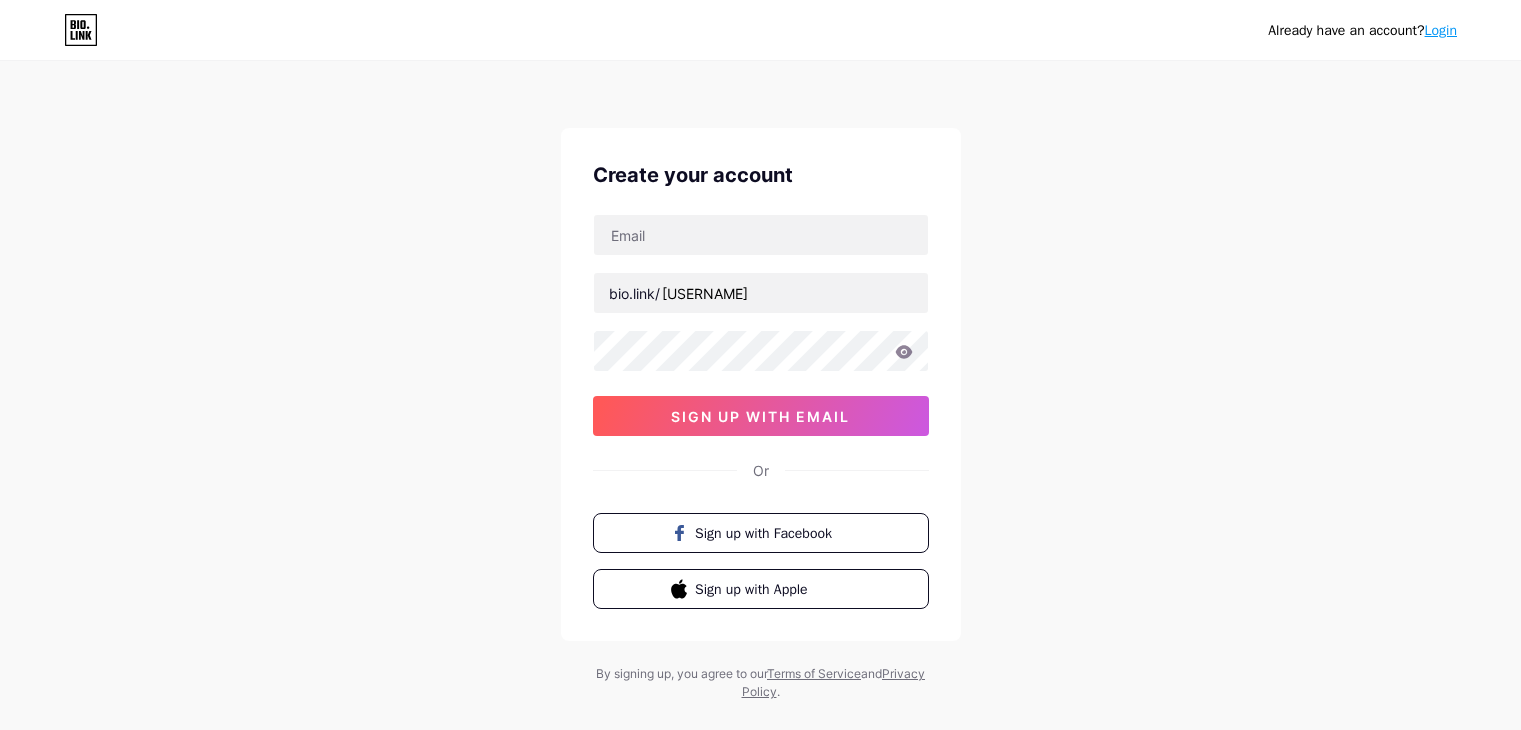 scroll, scrollTop: 0, scrollLeft: 0, axis: both 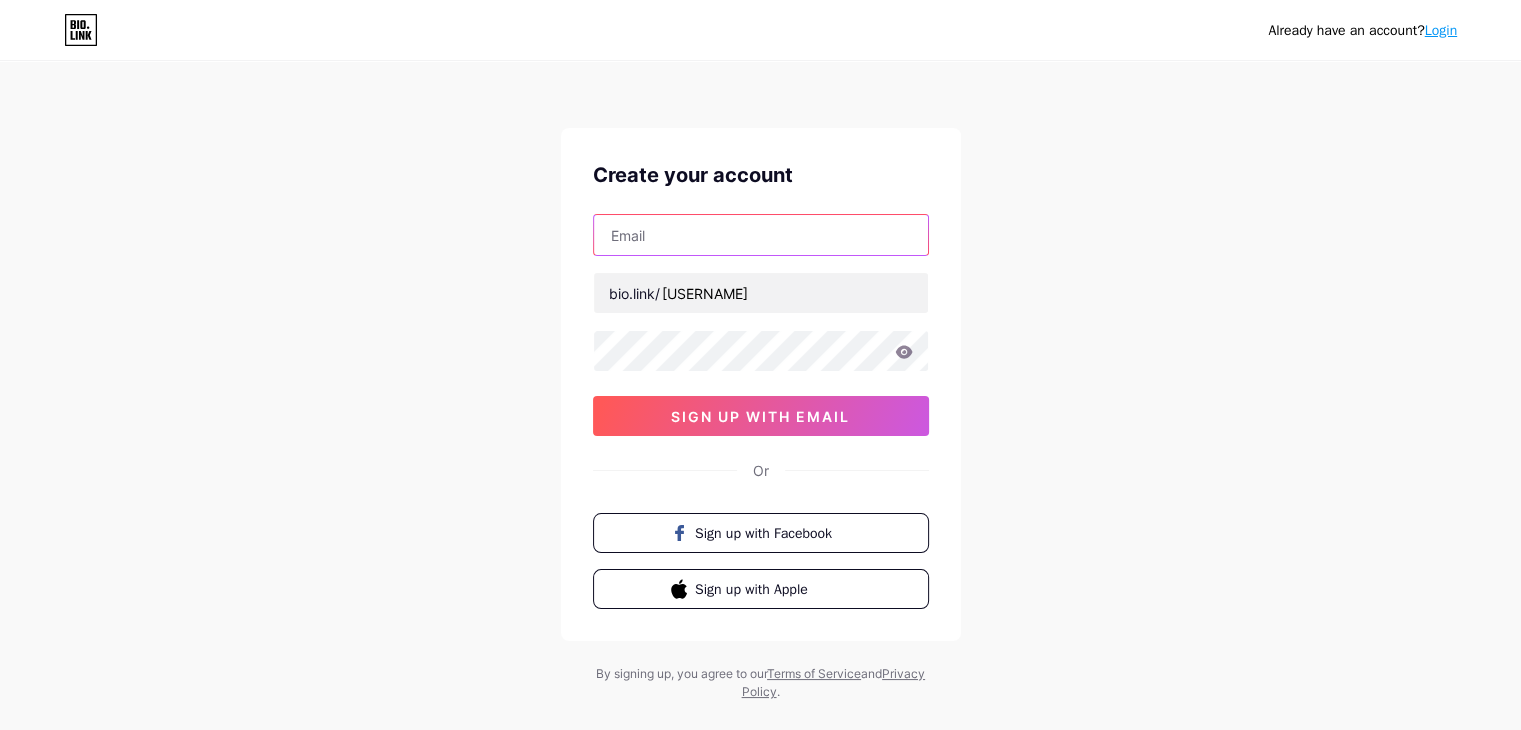 click at bounding box center [761, 235] 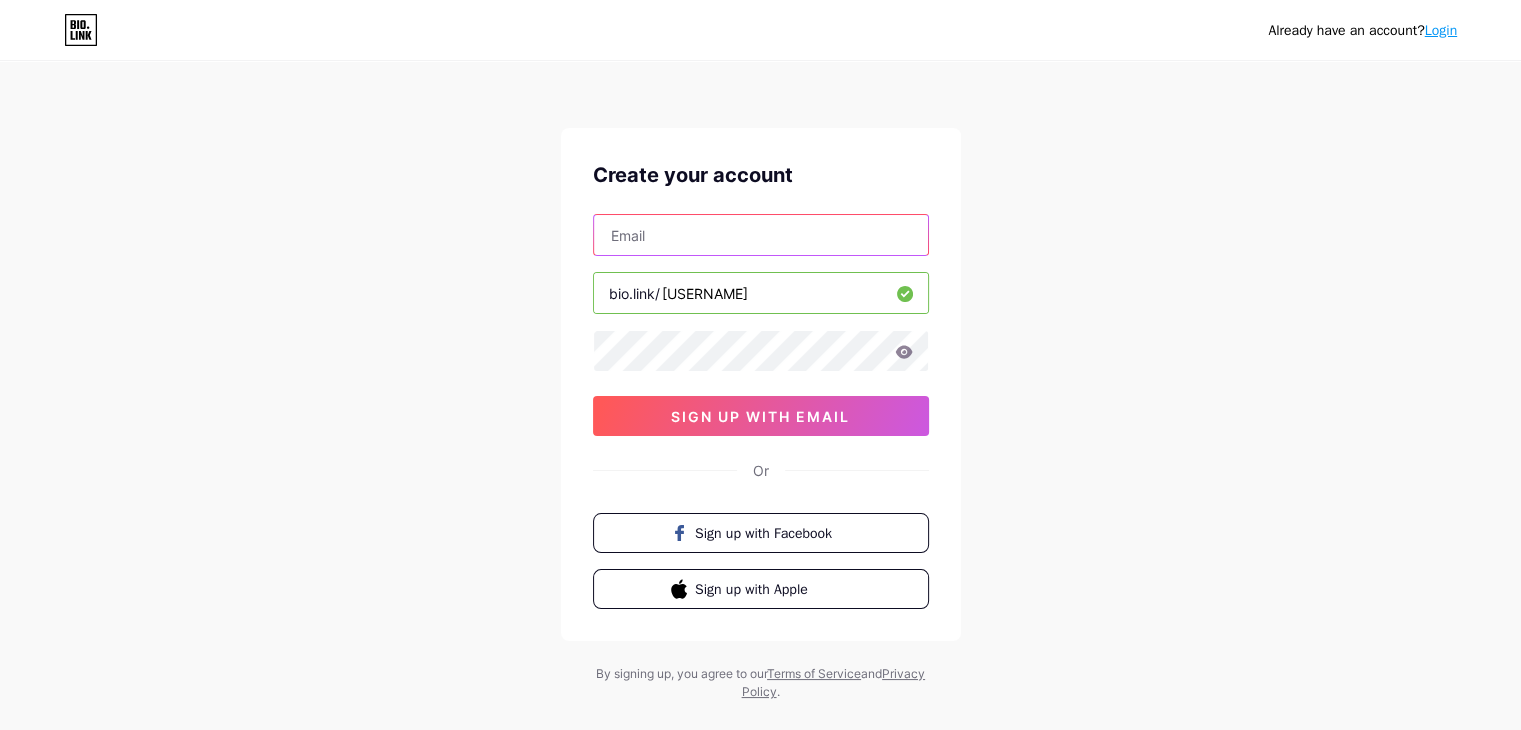 type on "[EMAIL]" 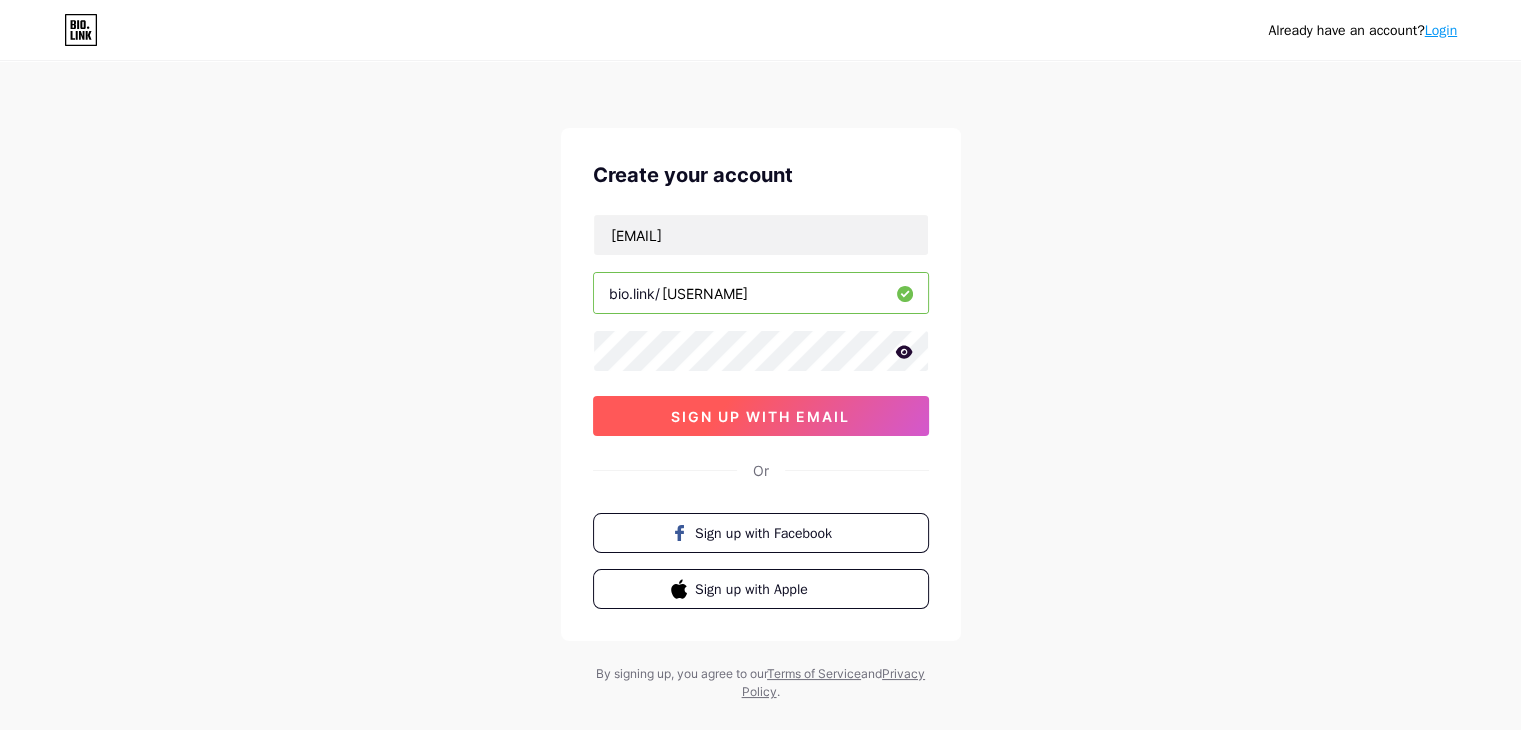 click on "sign up with email" at bounding box center (760, 416) 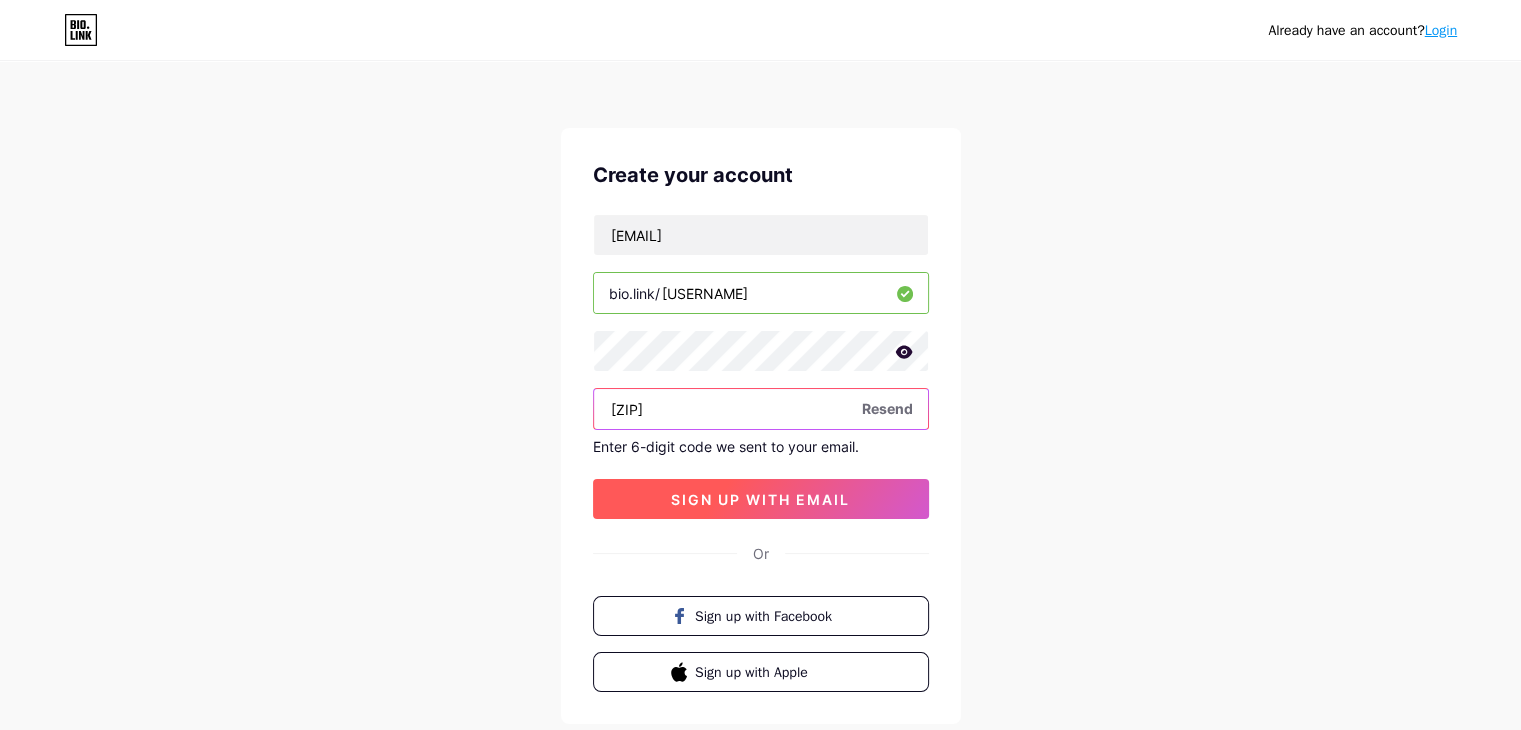 type on "[ZIP]" 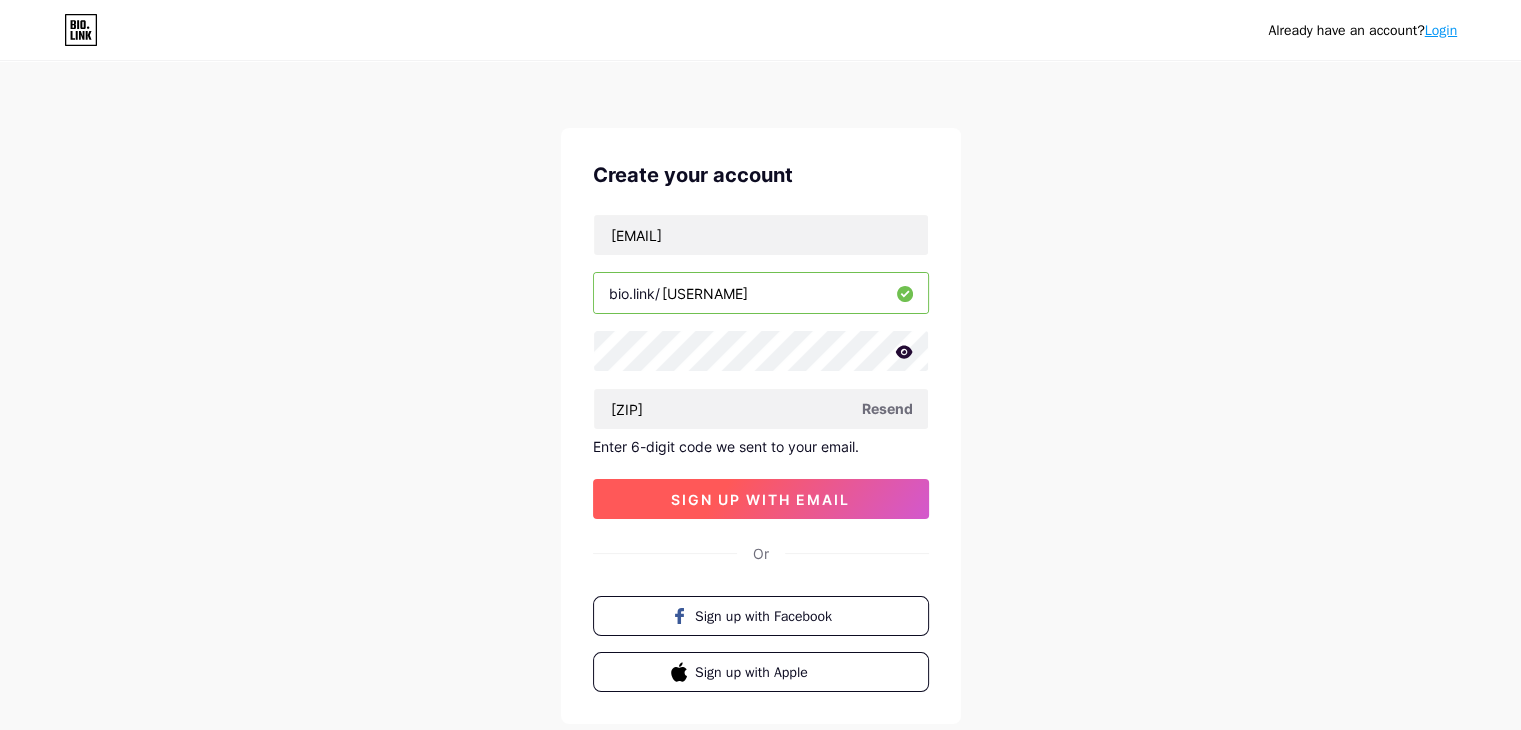 click on "sign up with email" at bounding box center (760, 499) 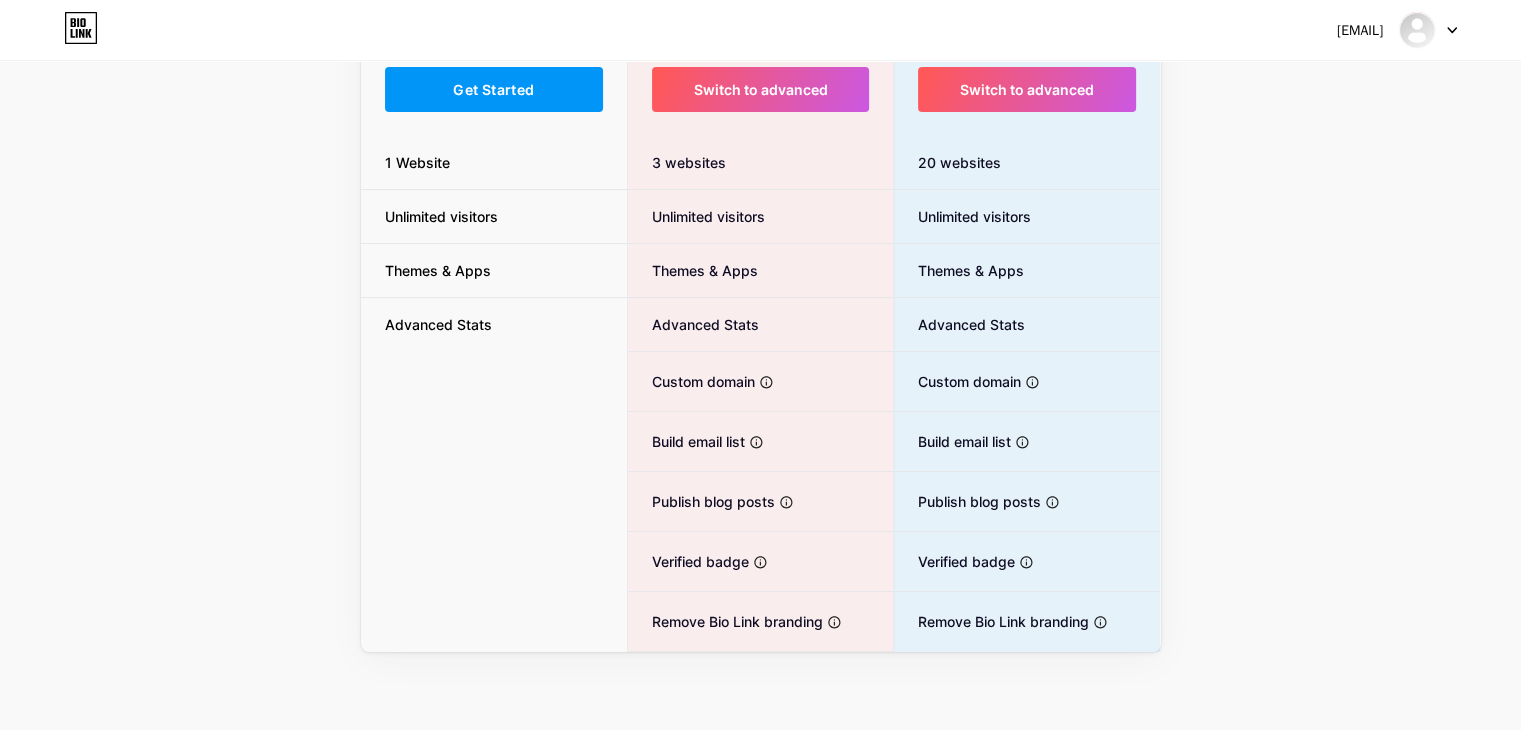 scroll, scrollTop: 0, scrollLeft: 0, axis: both 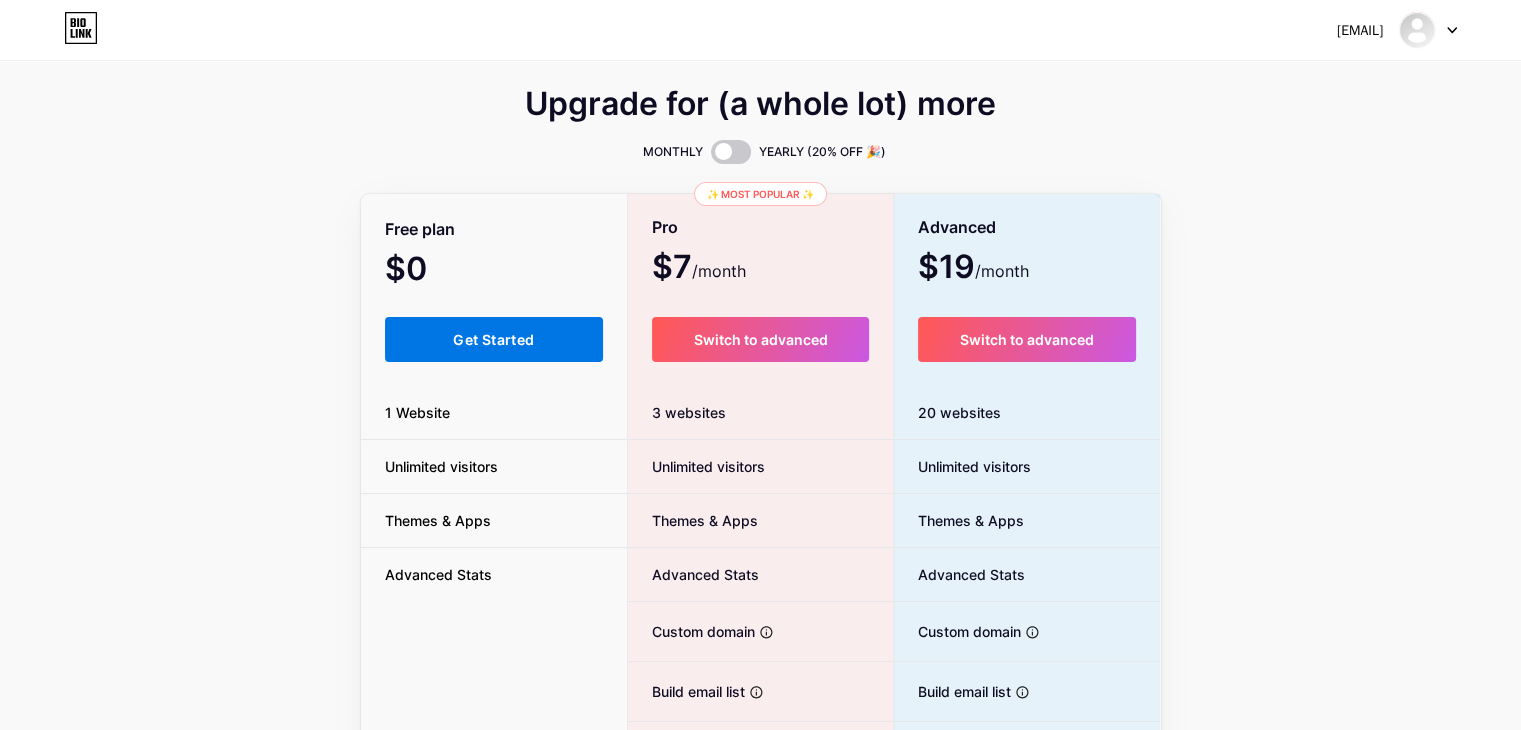 click on "Get Started" at bounding box center (493, 339) 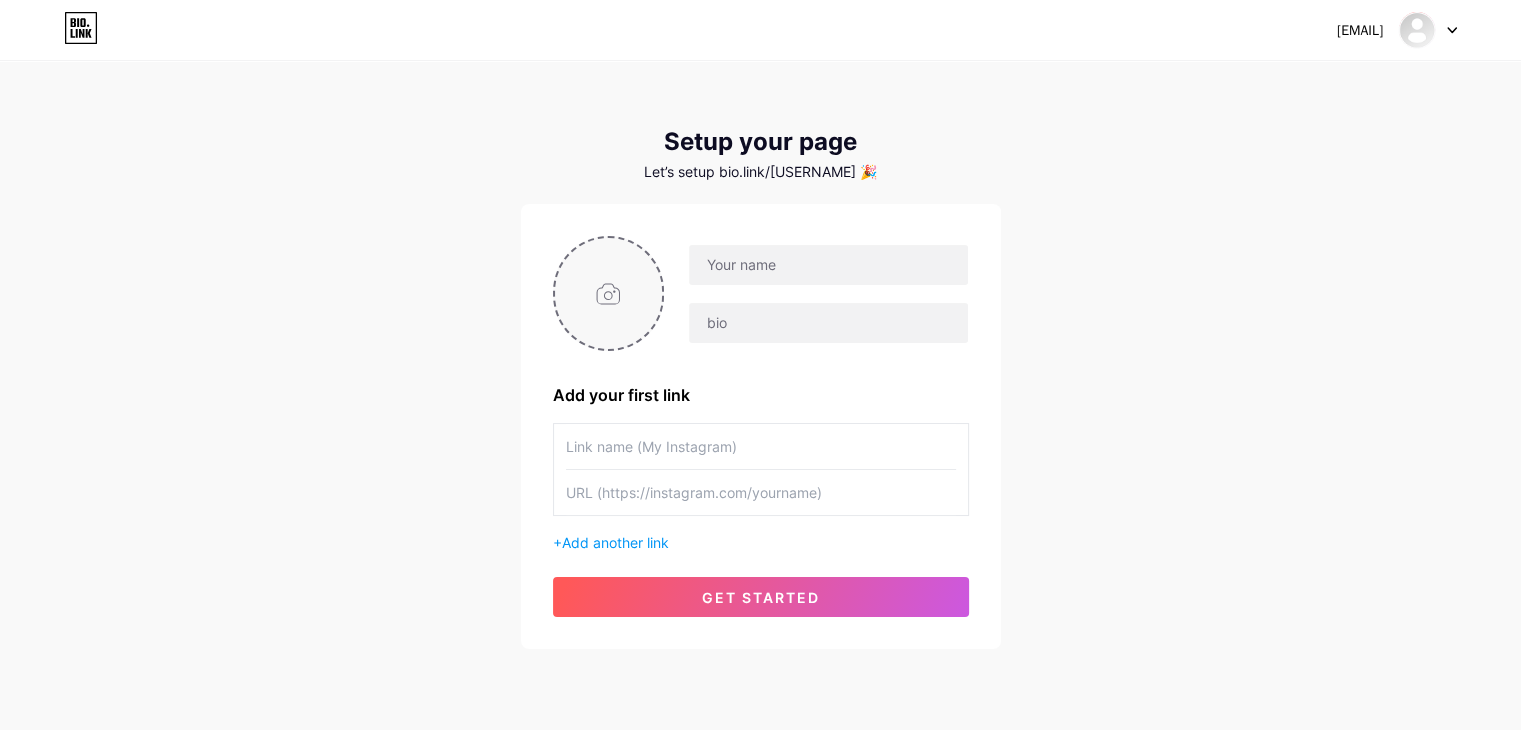 click at bounding box center (609, 293) 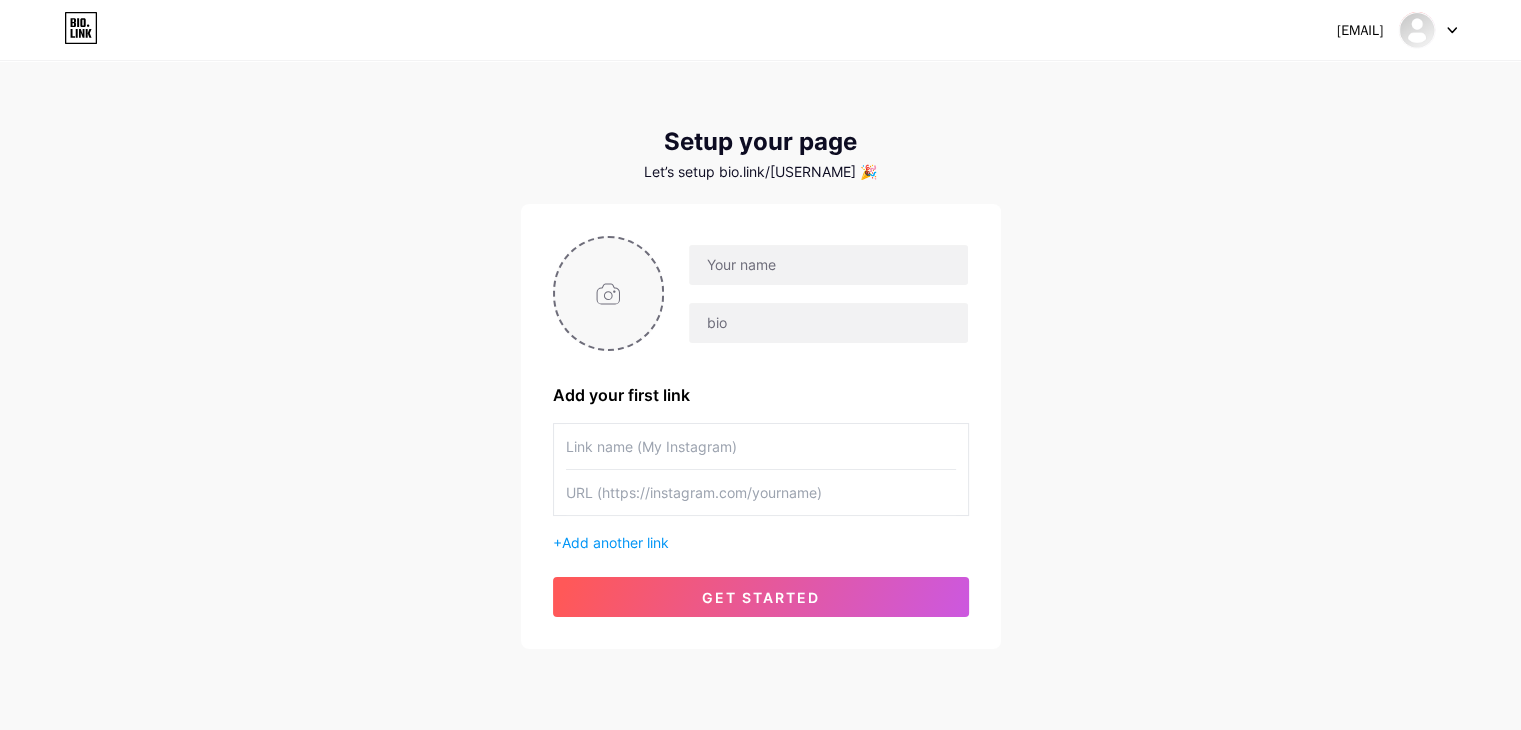 type on "C:\fakepath\confirm logo etsy.png" 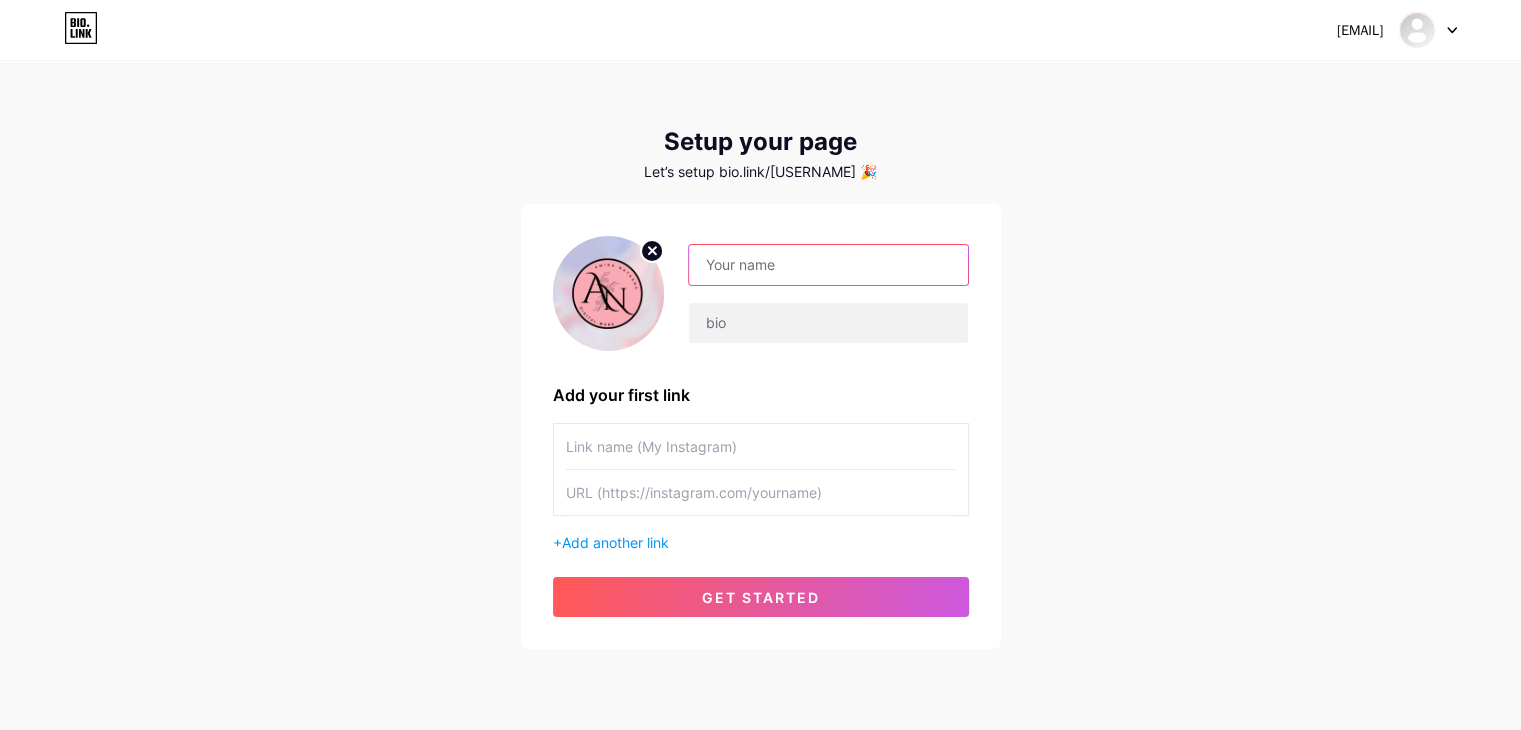 click at bounding box center (828, 265) 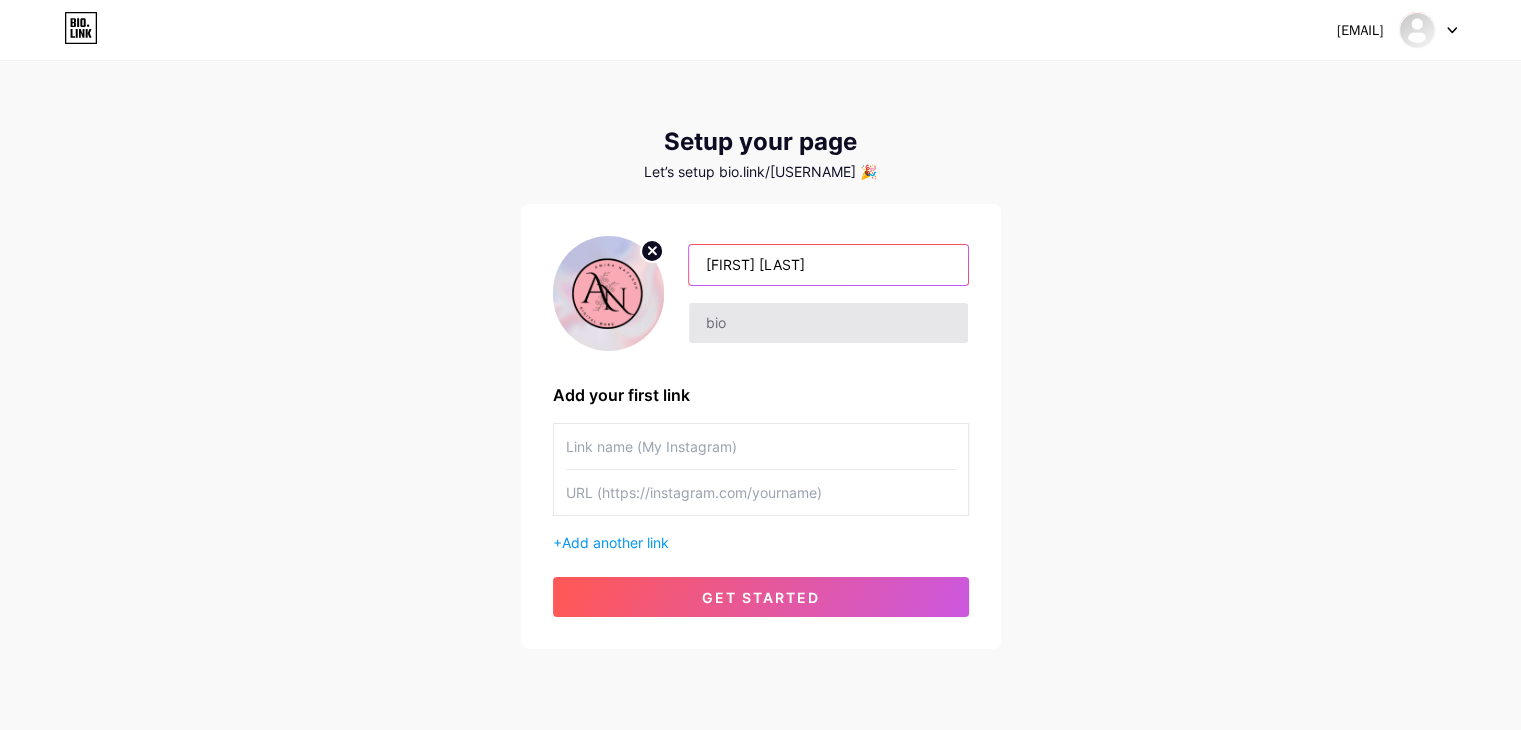 type on "[FIRST] [LAST]" 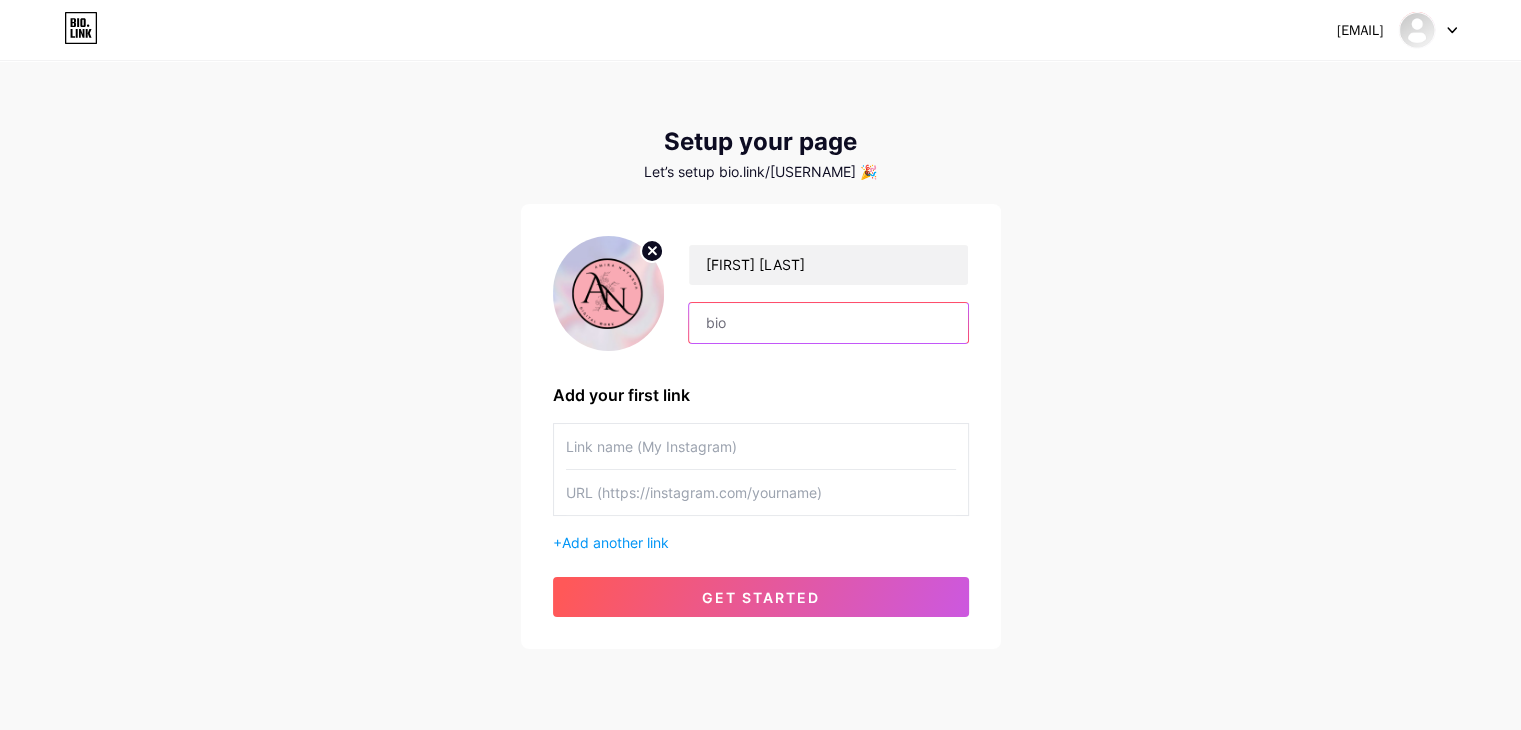 click at bounding box center [828, 323] 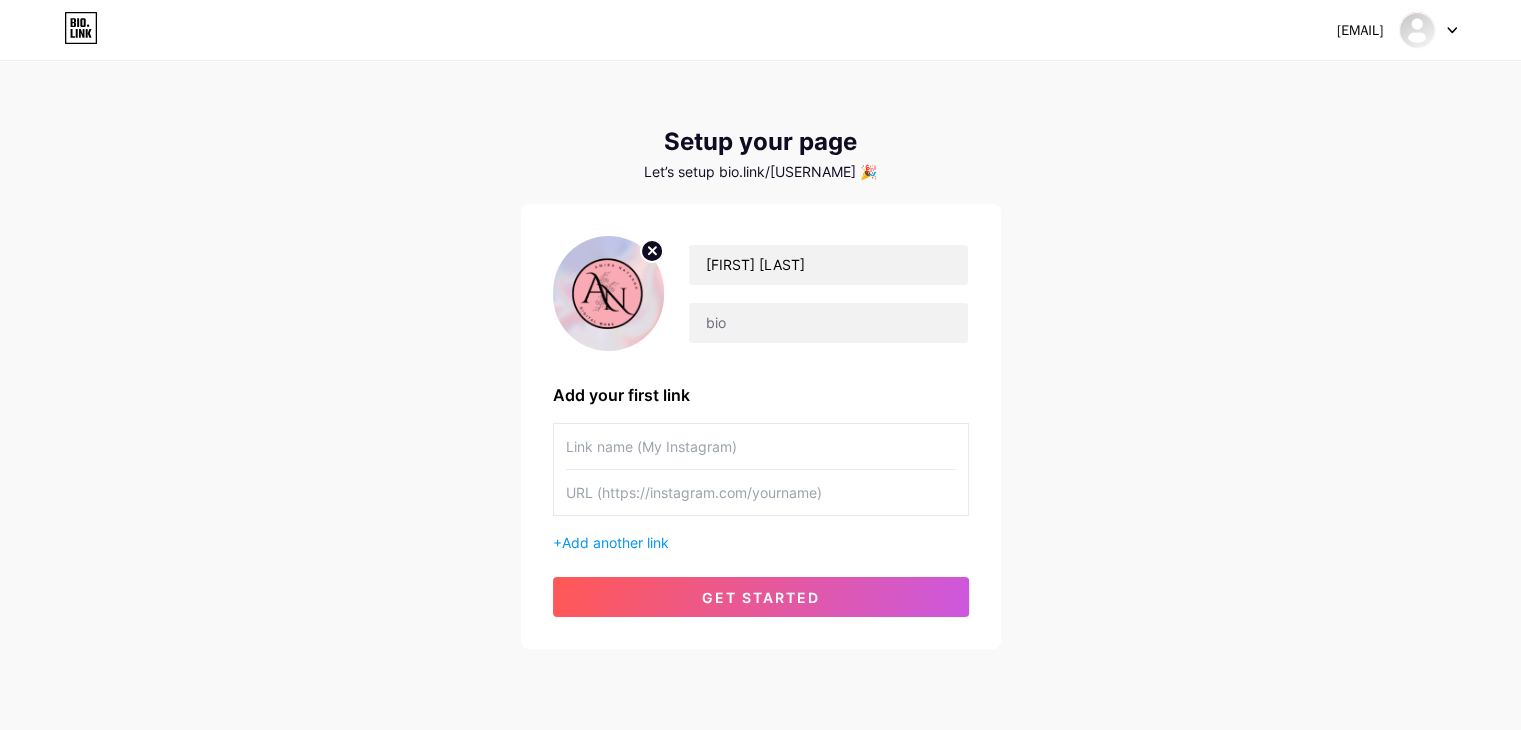 click at bounding box center (761, 446) 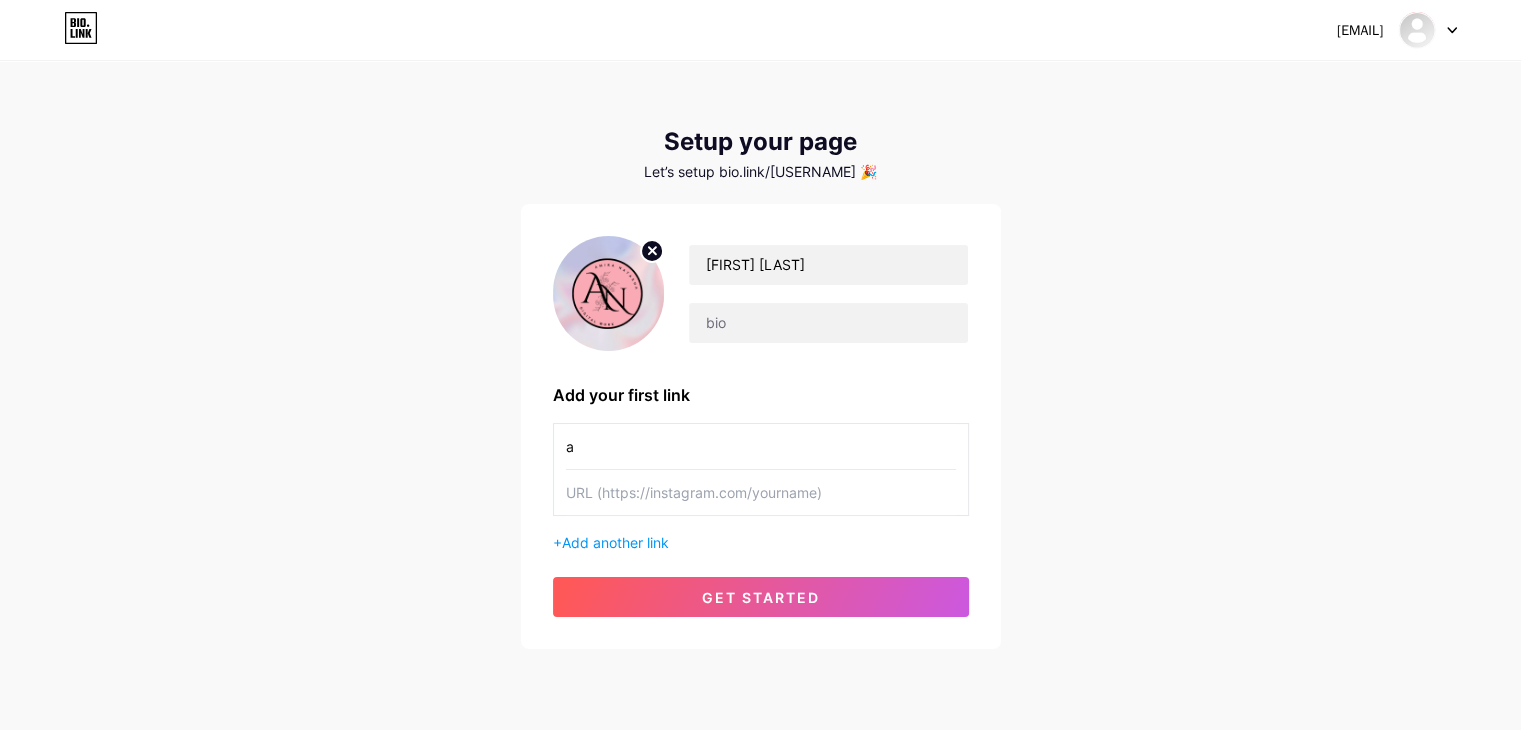 type 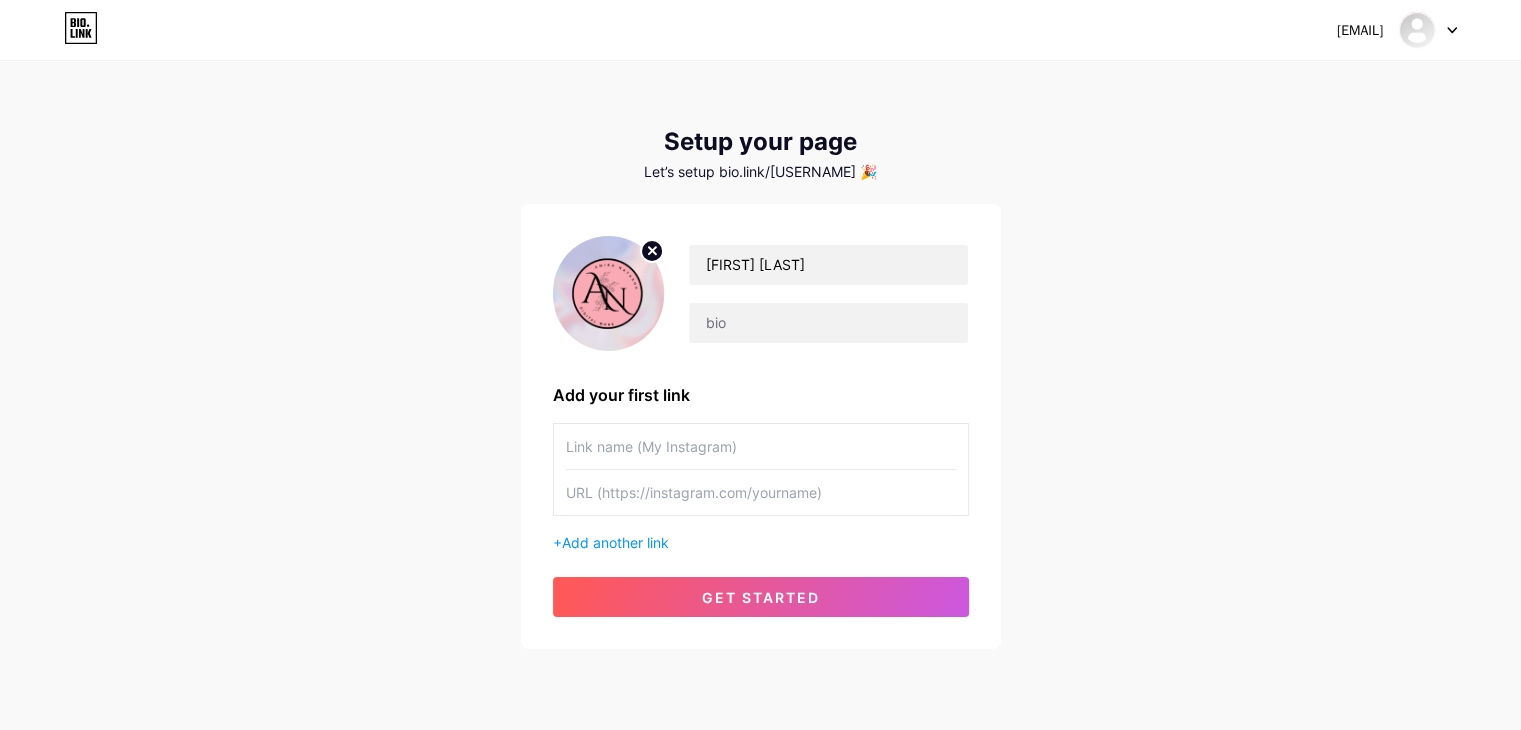 click at bounding box center [761, 492] 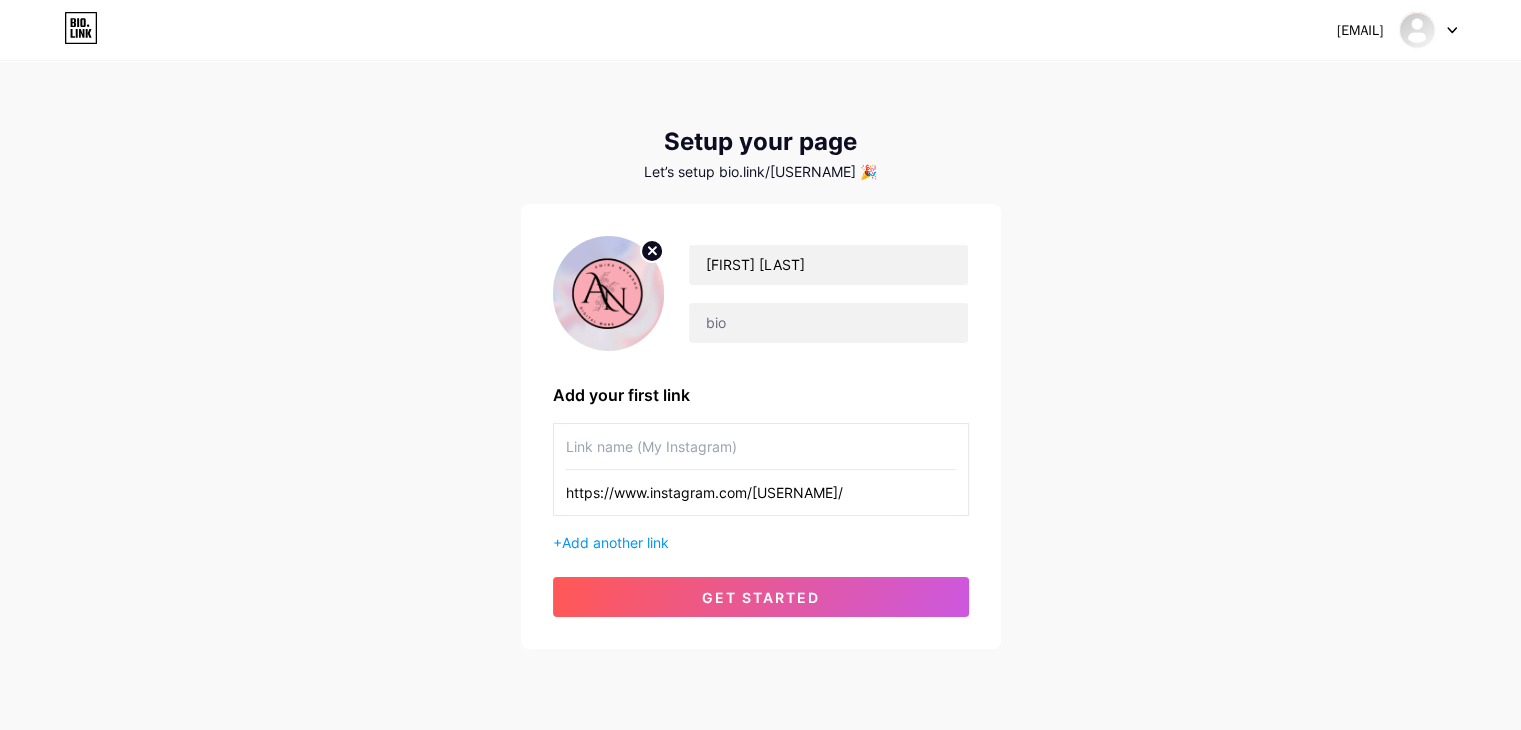 type on "https://www.instagram.com/[USERNAME]/" 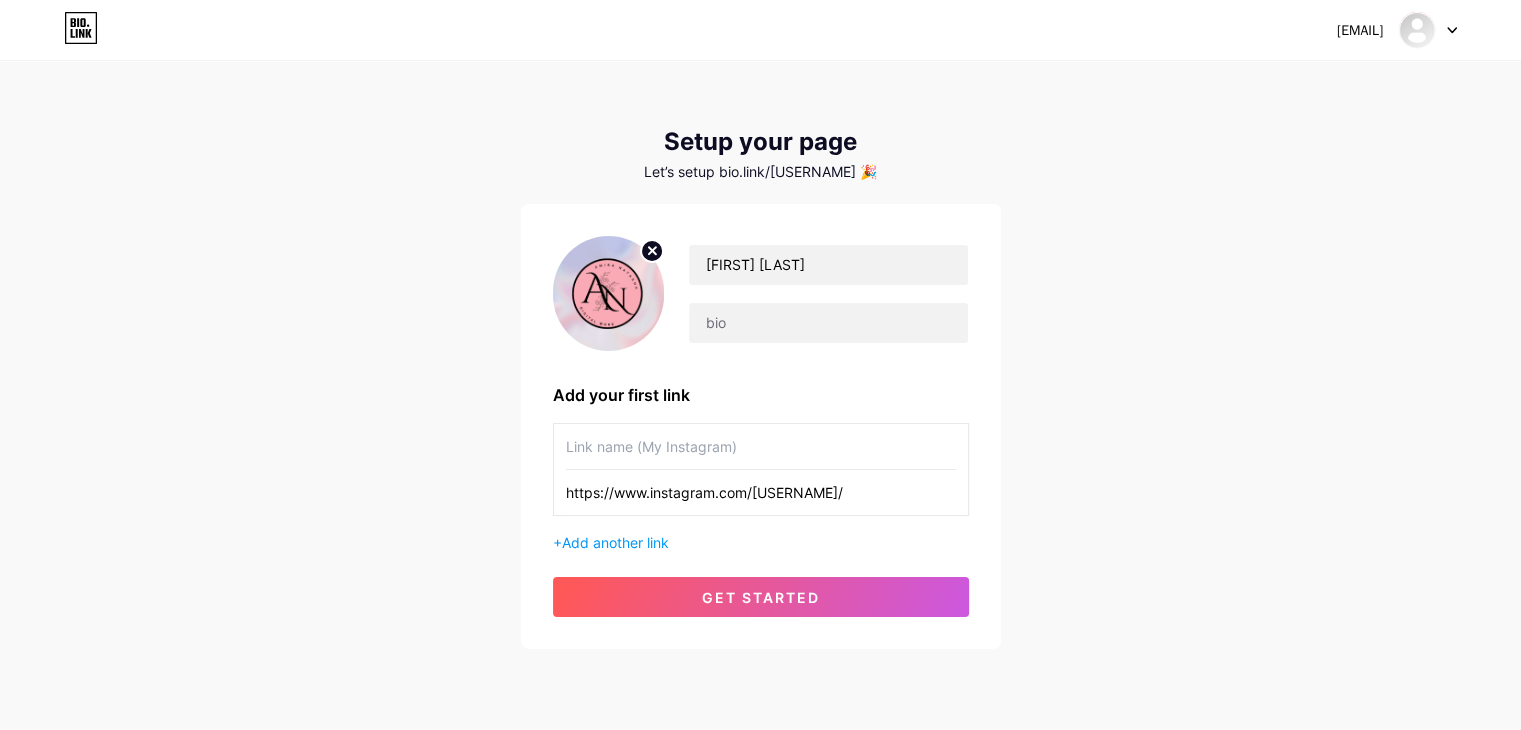 type on "M" 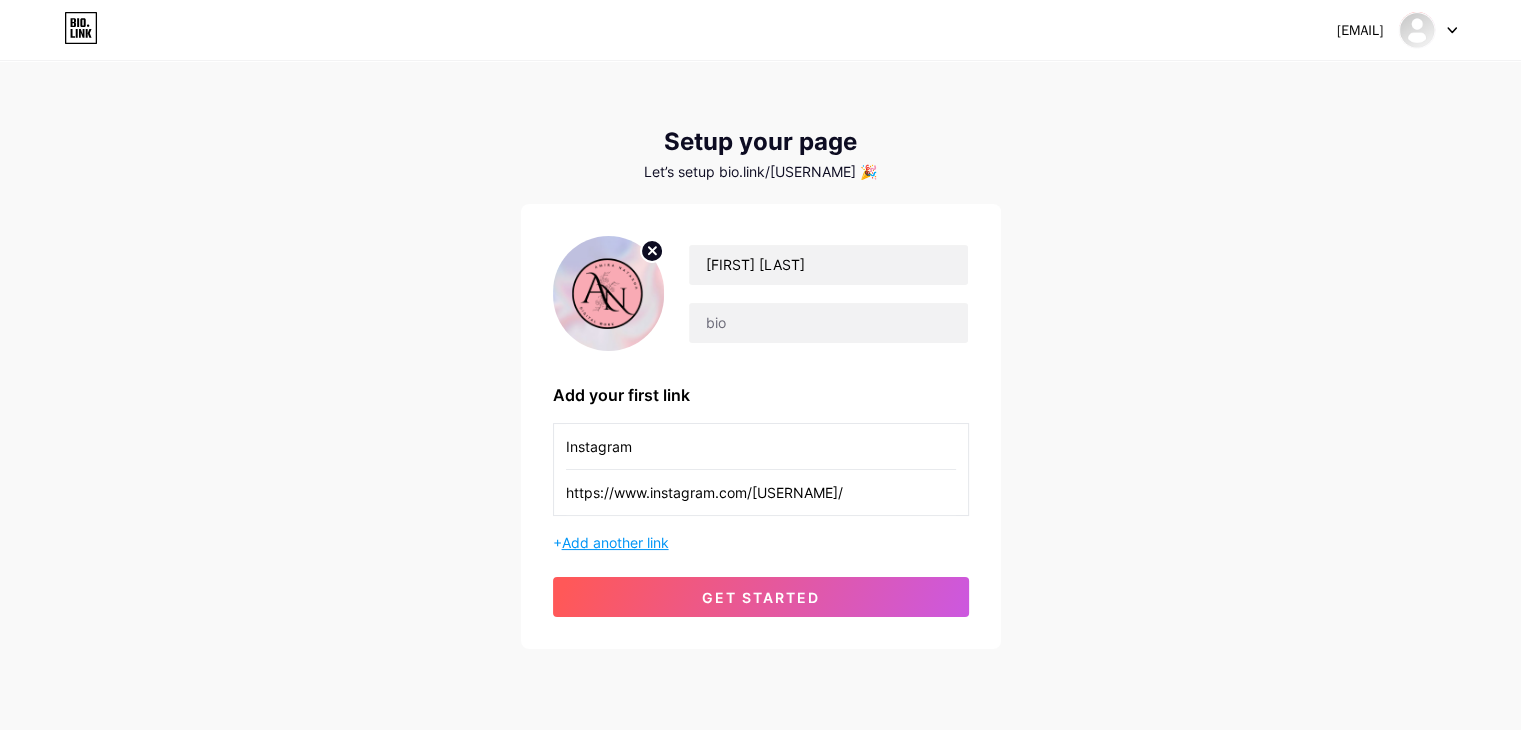 type on "Instagram" 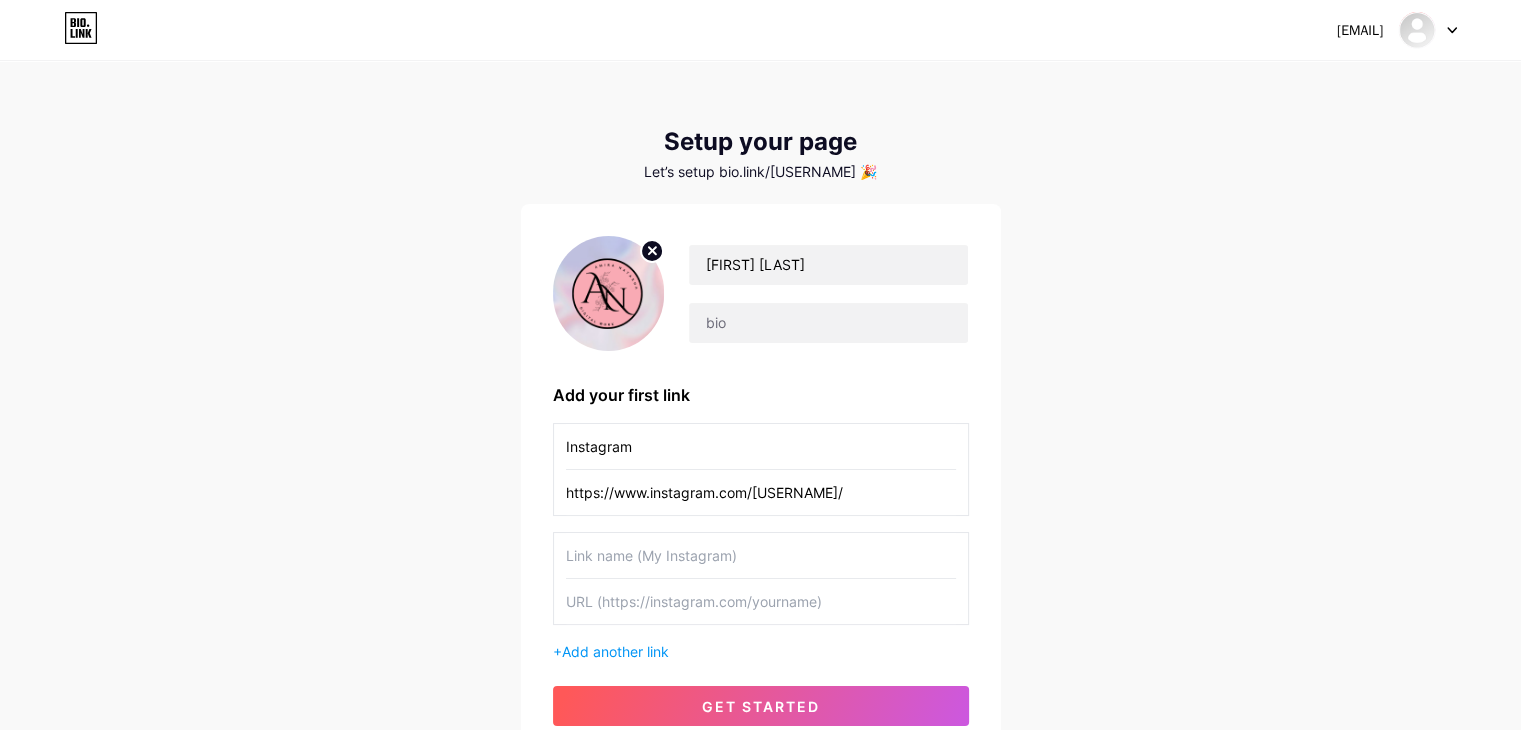 click at bounding box center [761, 555] 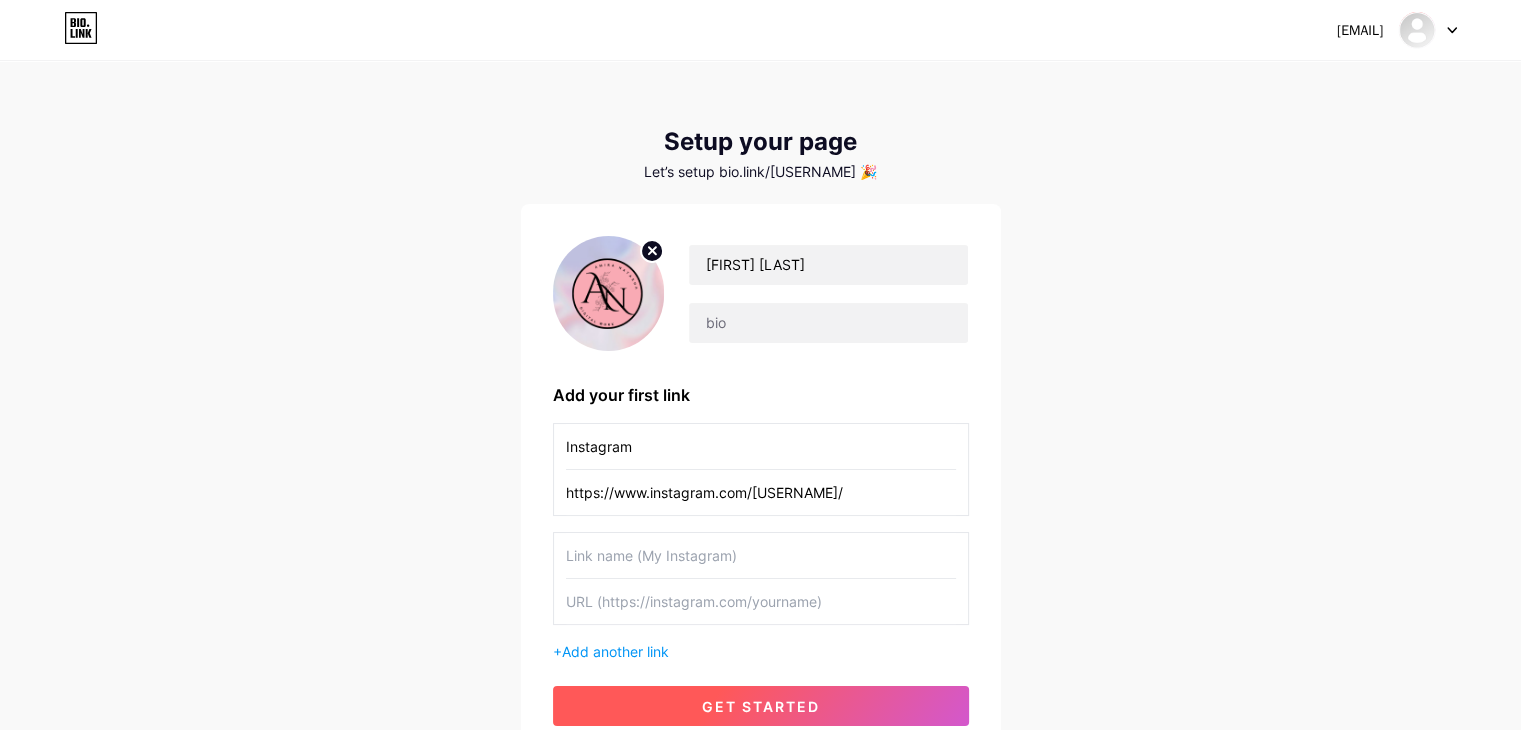 click on "get started" at bounding box center [761, 706] 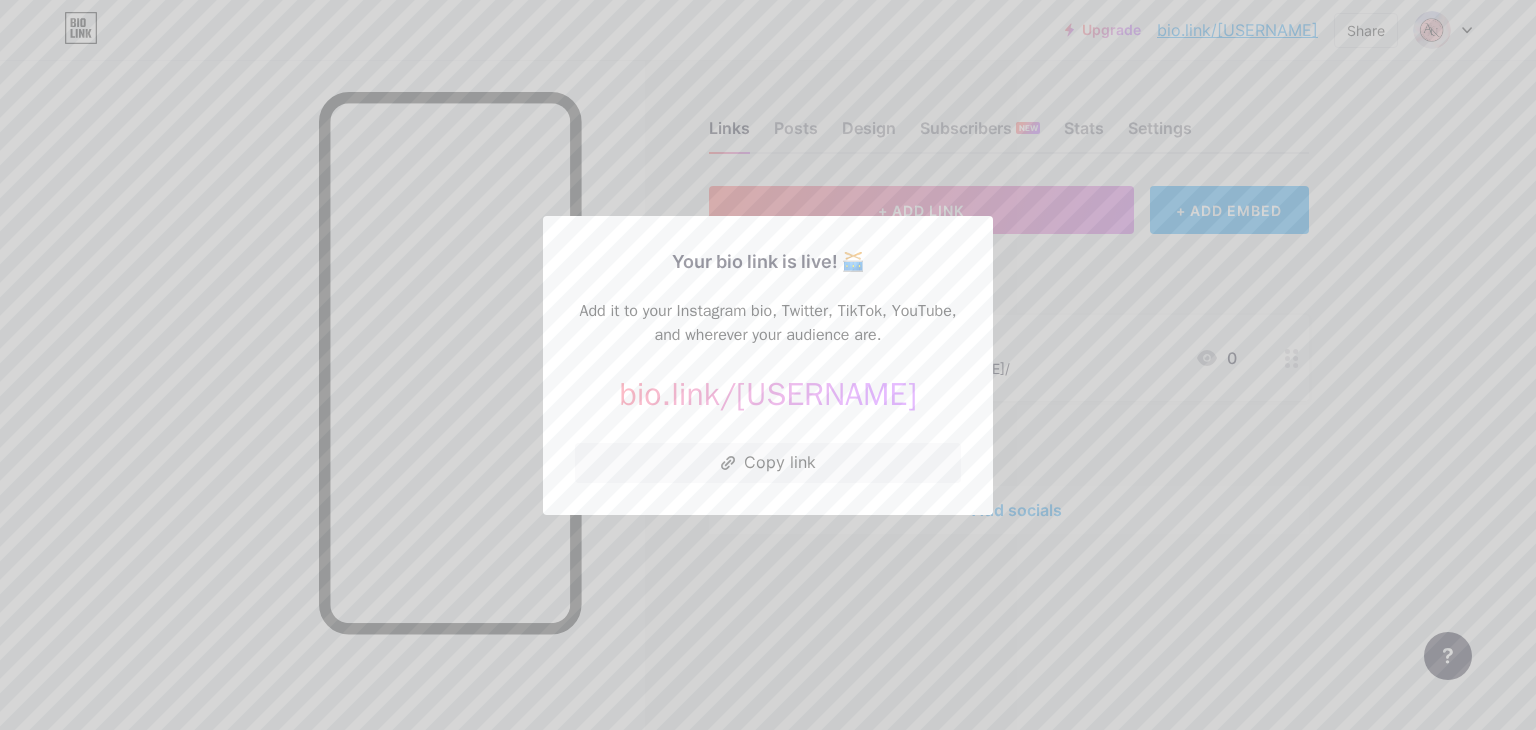 click at bounding box center (768, 365) 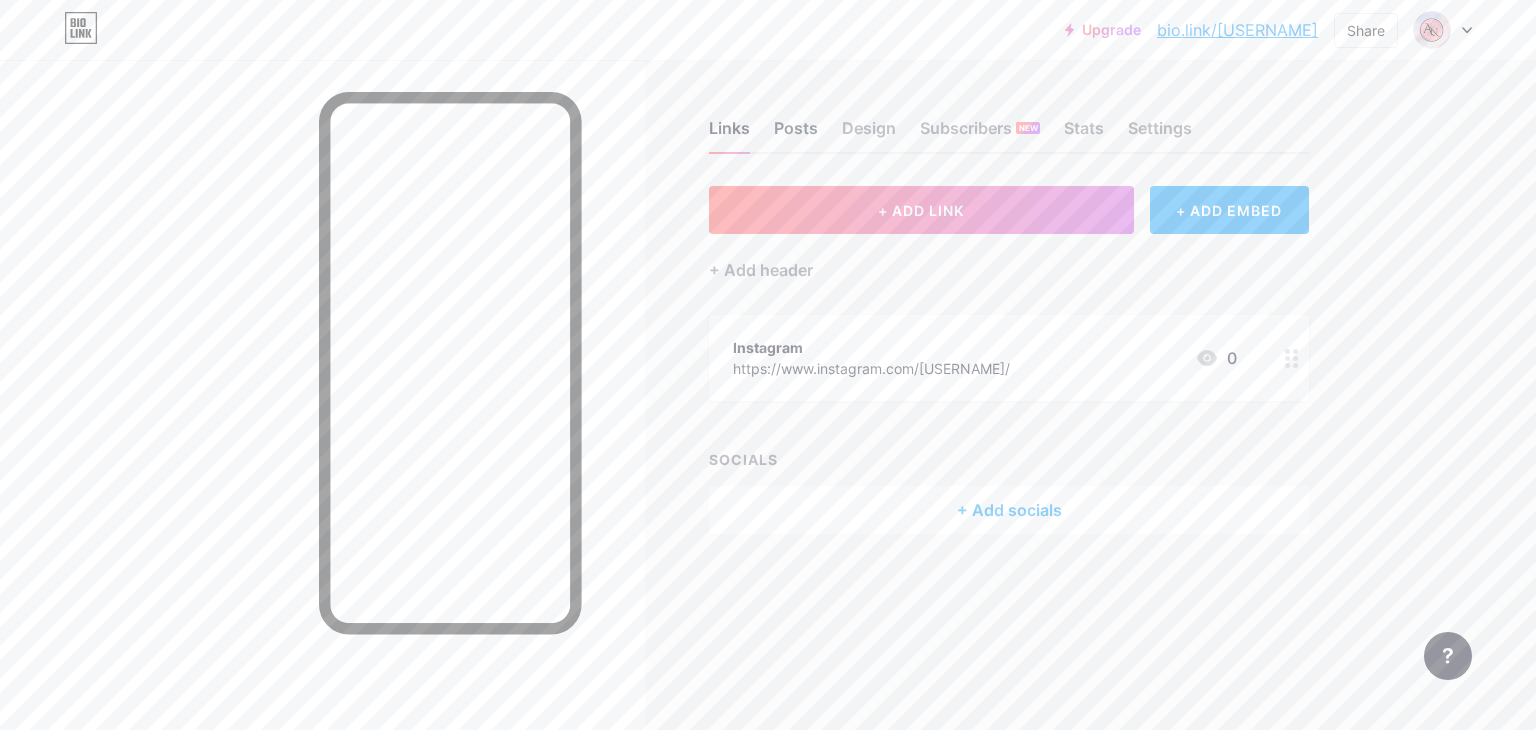 click on "Posts" at bounding box center (796, 134) 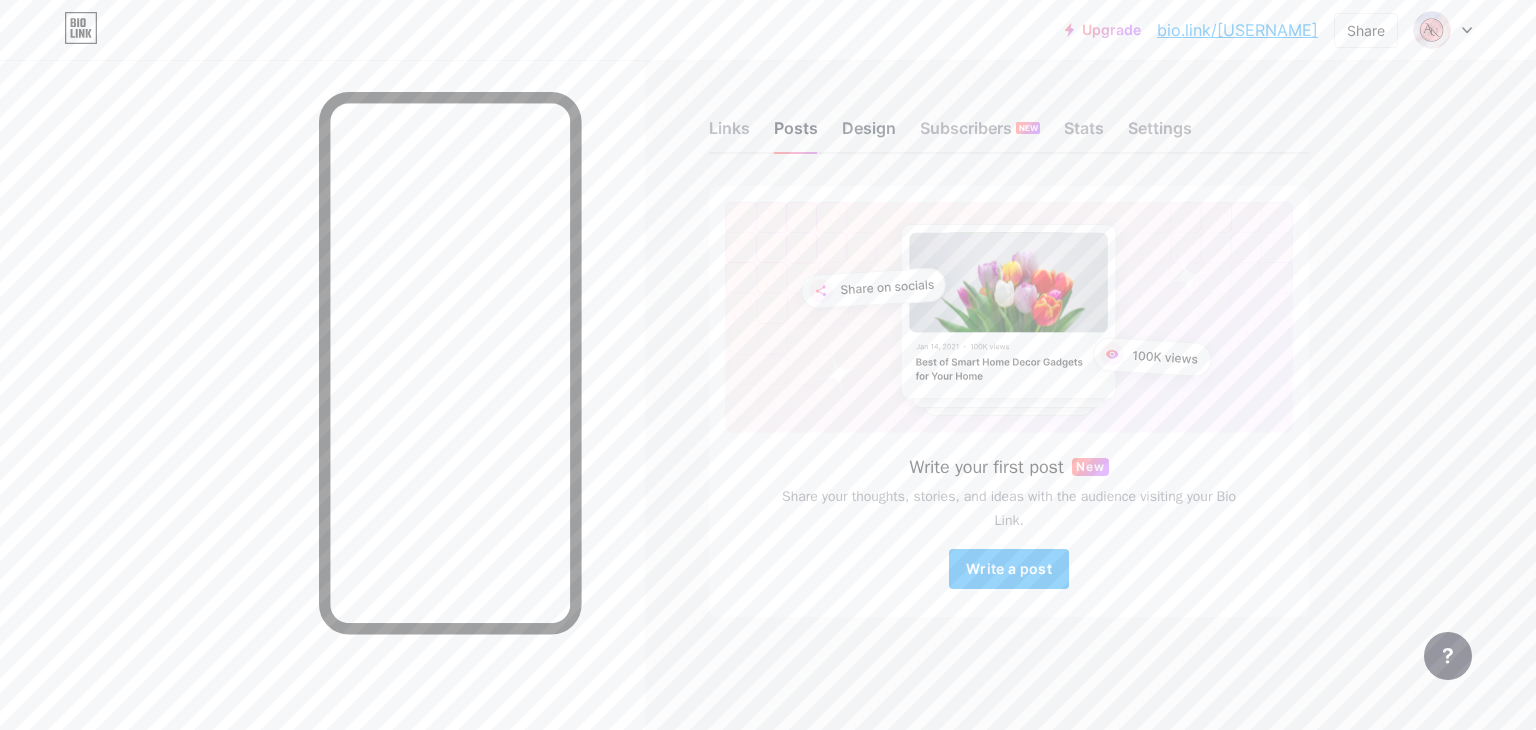 click on "Design" at bounding box center [869, 134] 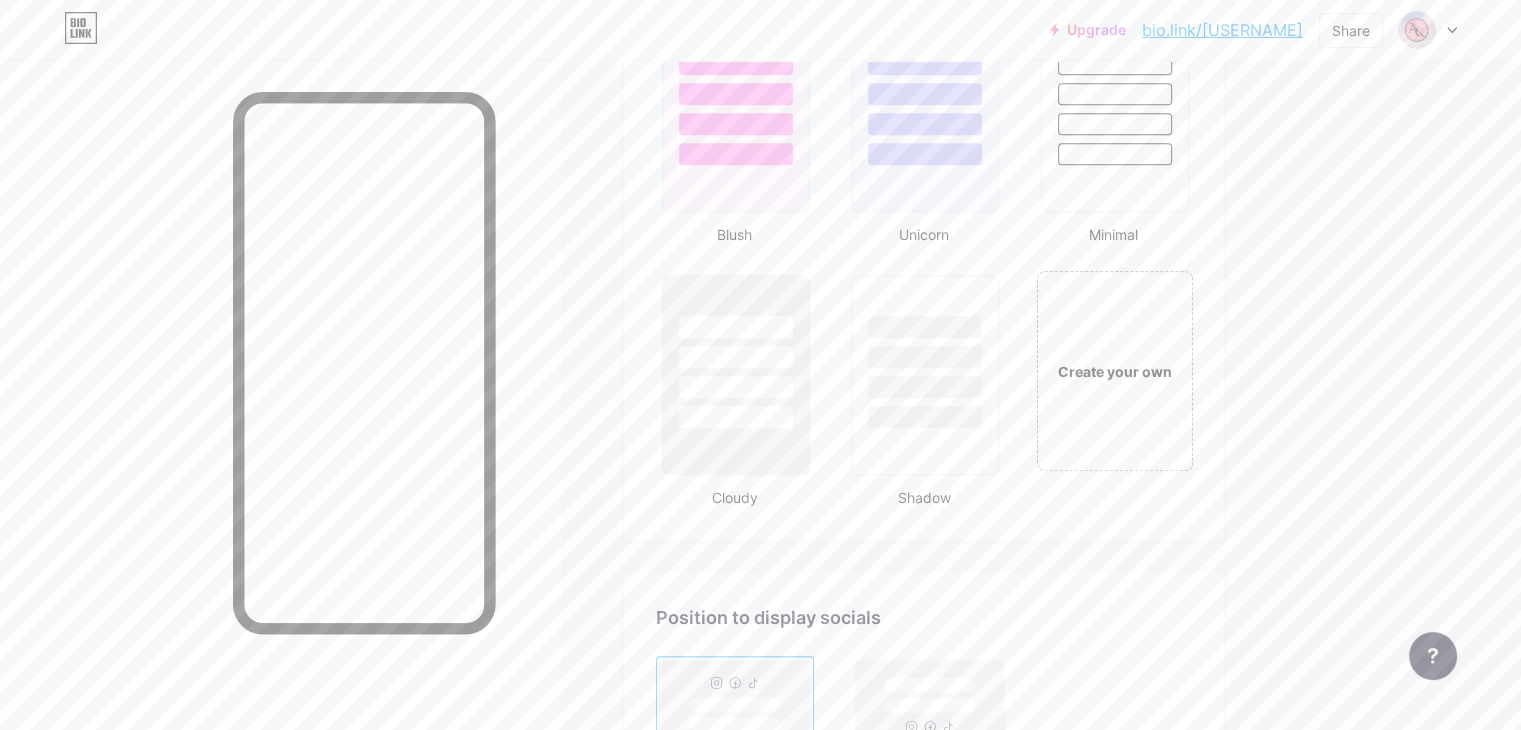 scroll, scrollTop: 2263, scrollLeft: 0, axis: vertical 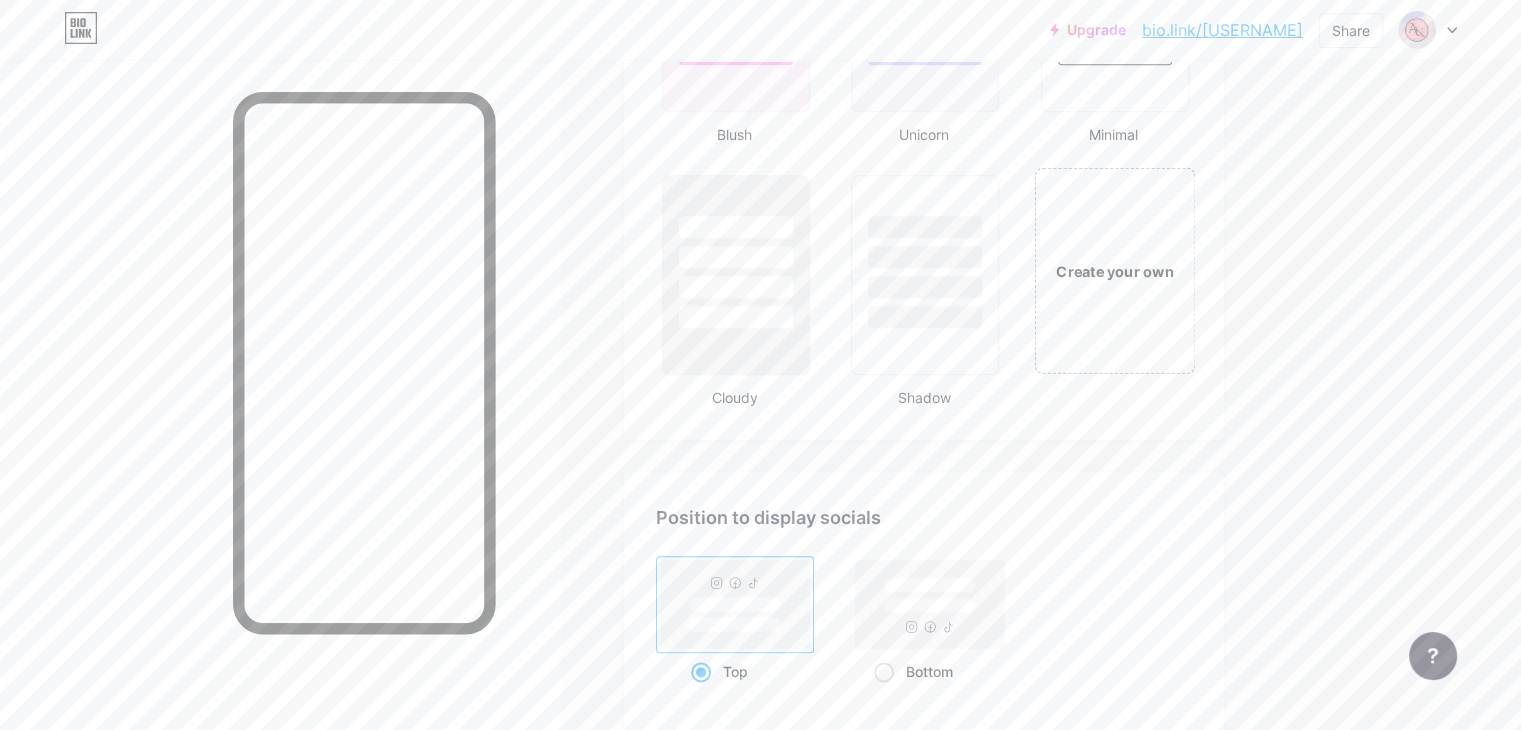 click on "Create your own" at bounding box center (1114, 270) 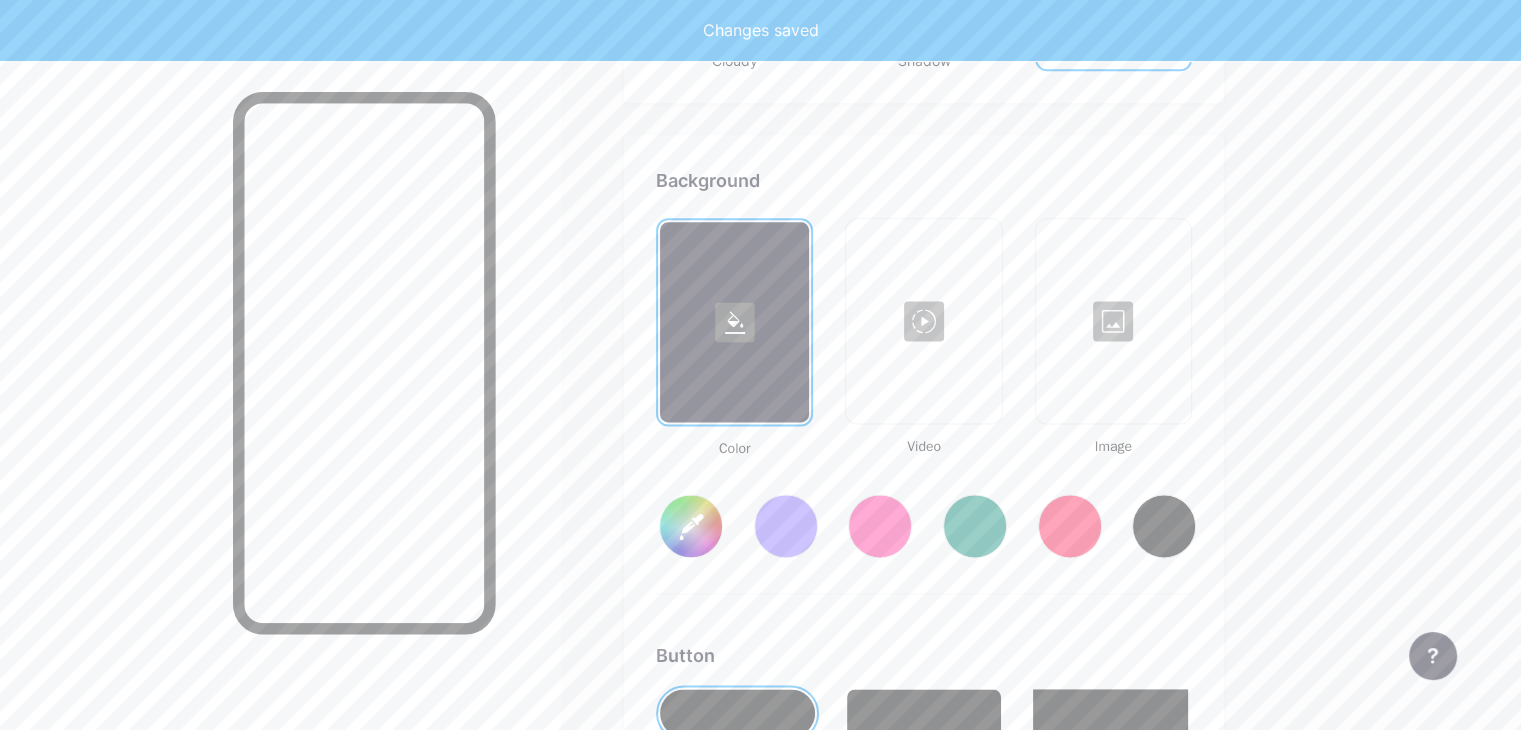 scroll, scrollTop: 2648, scrollLeft: 0, axis: vertical 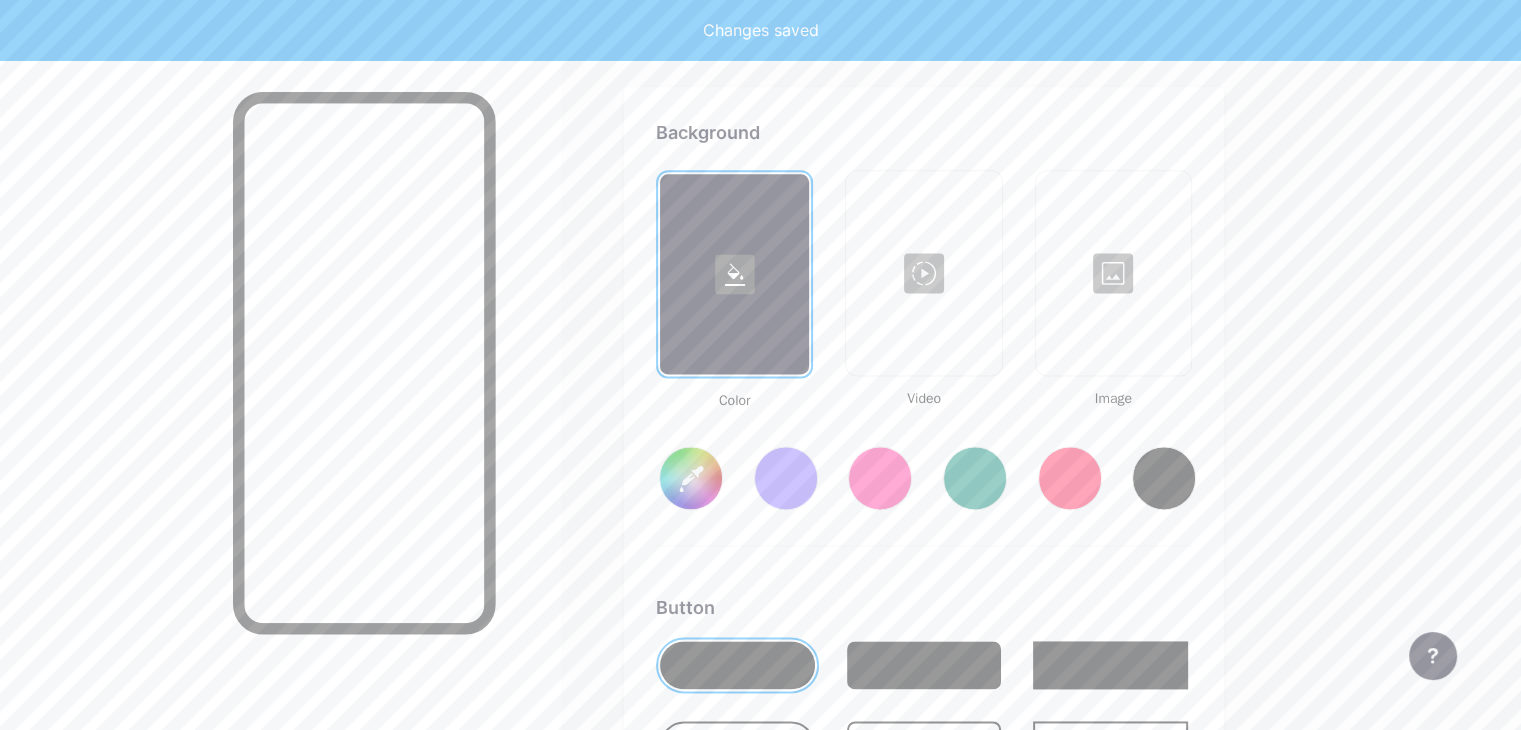 type on "#ffffff" 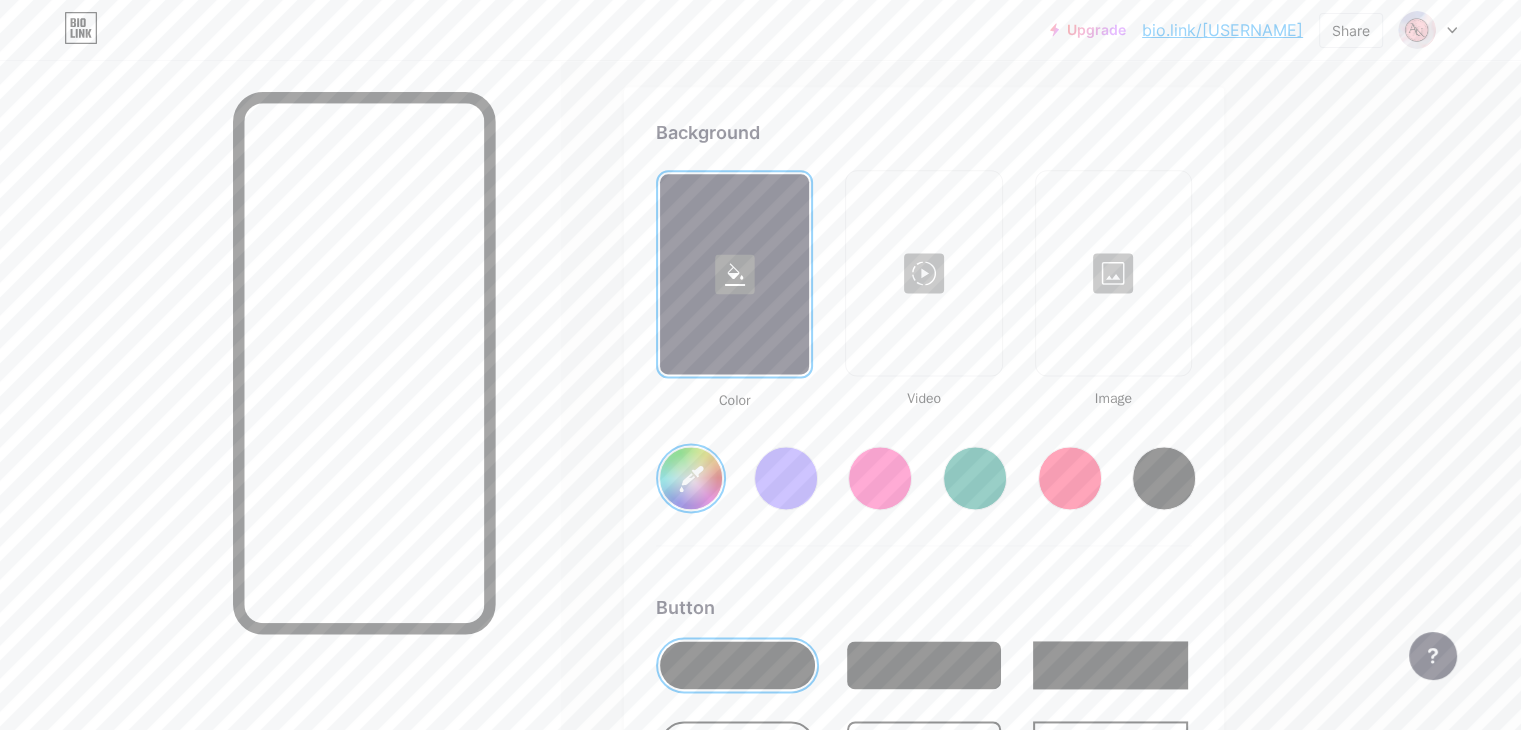 click at bounding box center (1113, 273) 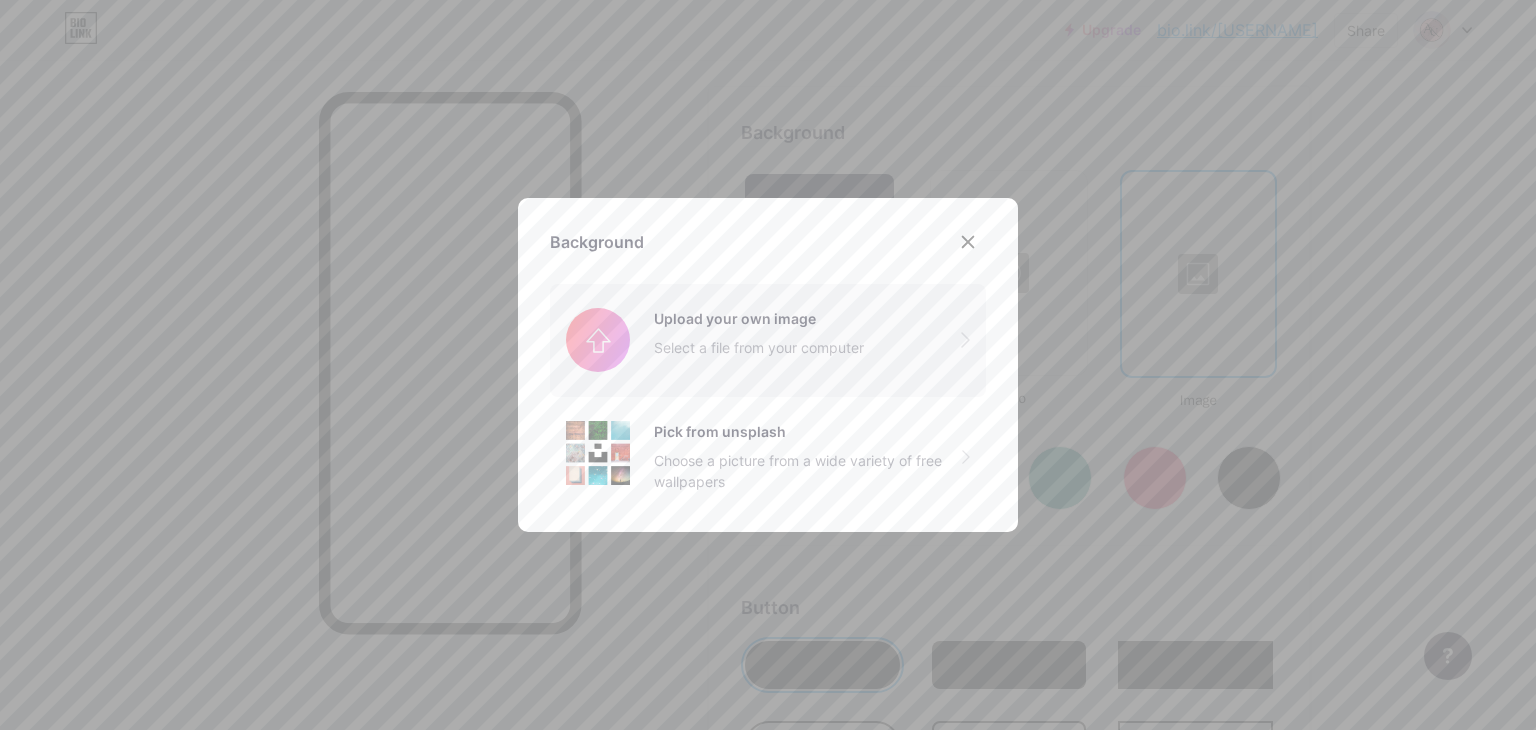 click at bounding box center (768, 340) 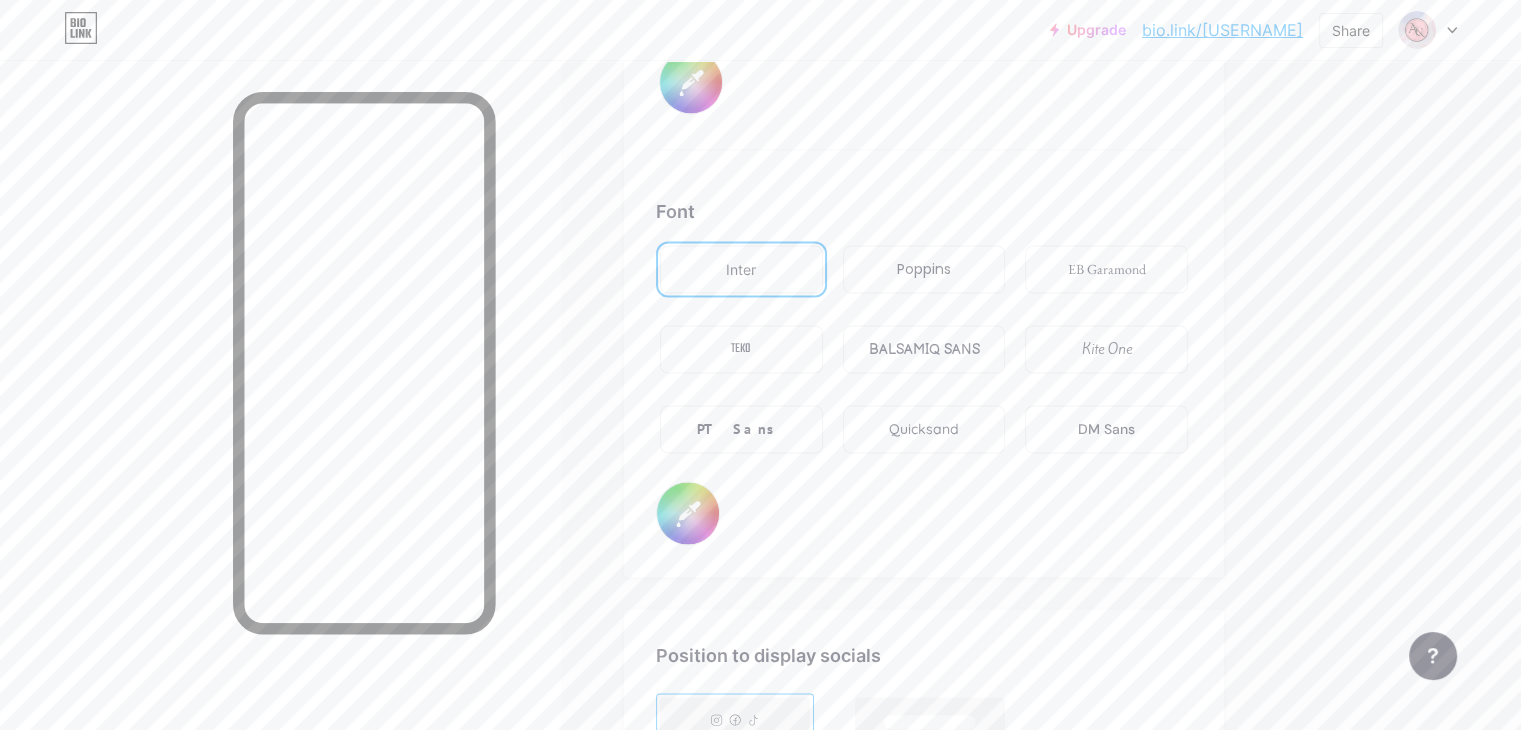 scroll, scrollTop: 3316, scrollLeft: 0, axis: vertical 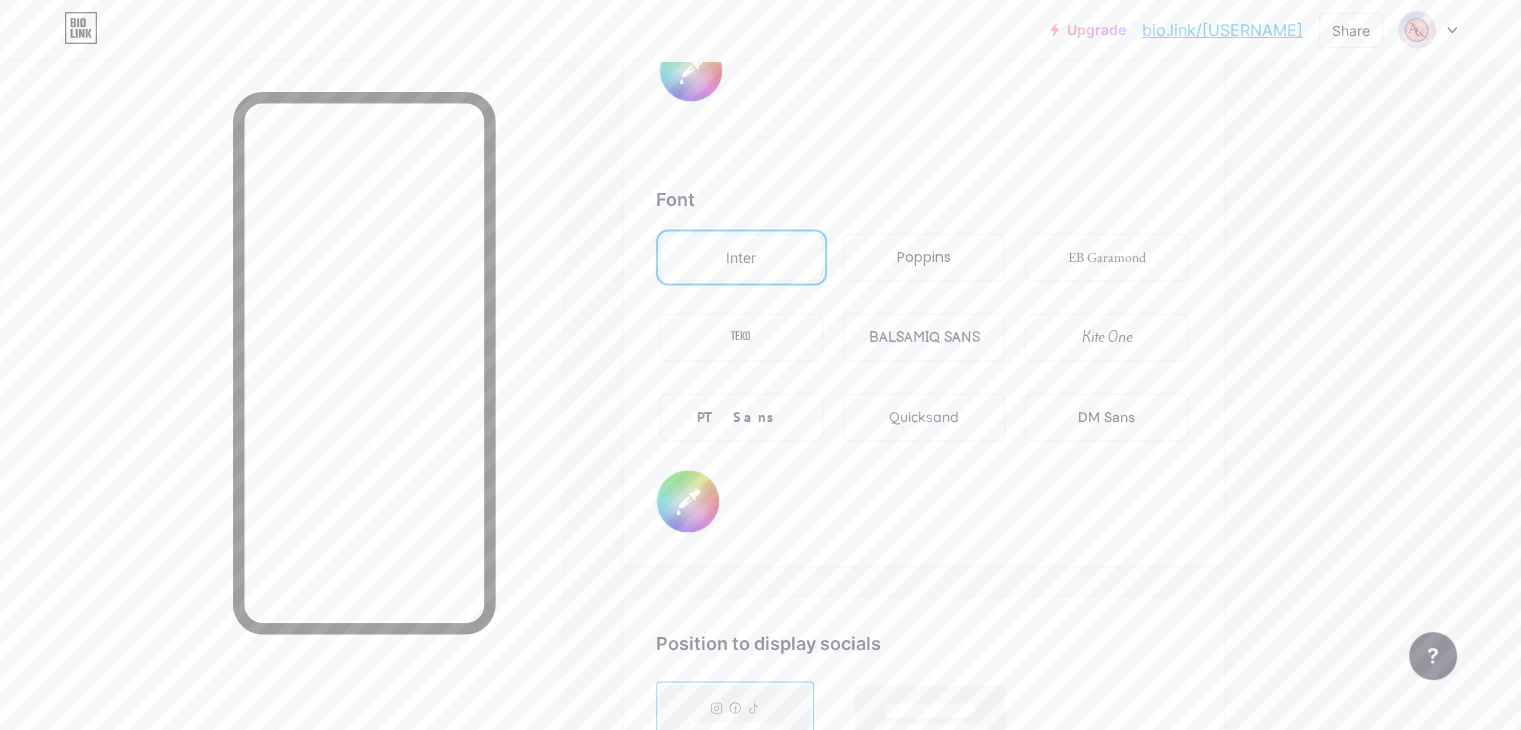 click on "BALSAMIQ SANS" at bounding box center (923, 337) 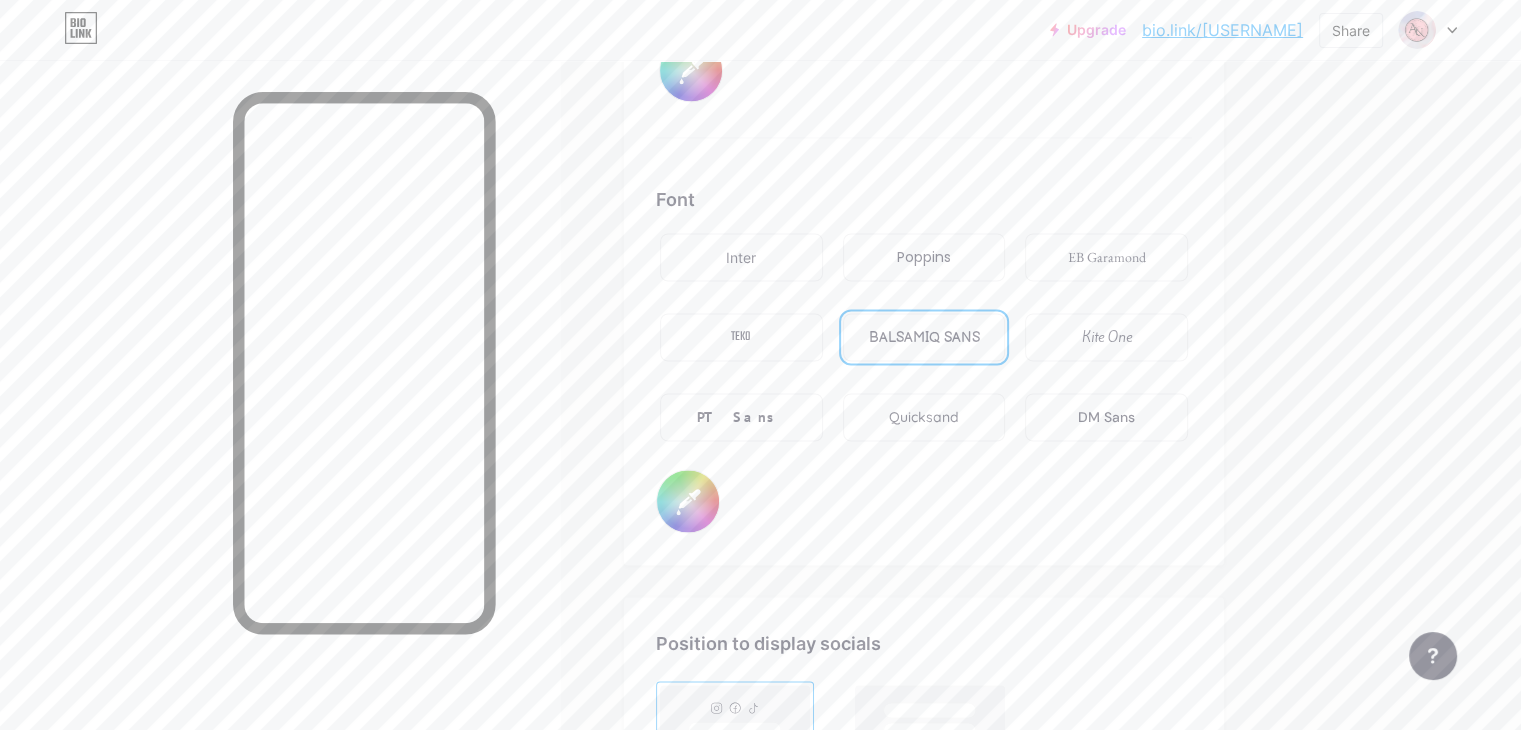 scroll, scrollTop: 3358, scrollLeft: 0, axis: vertical 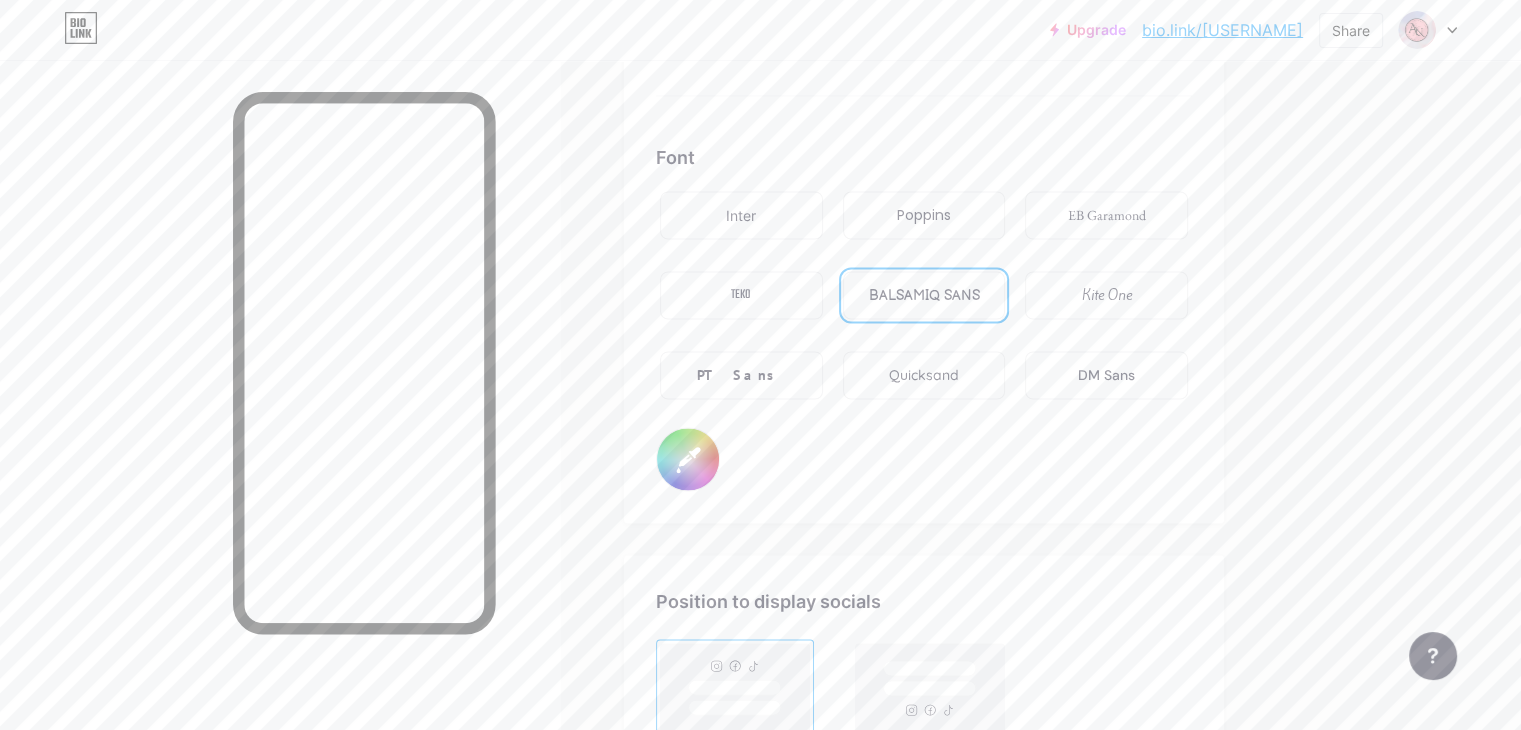 click on "Quicksand" at bounding box center (924, 375) 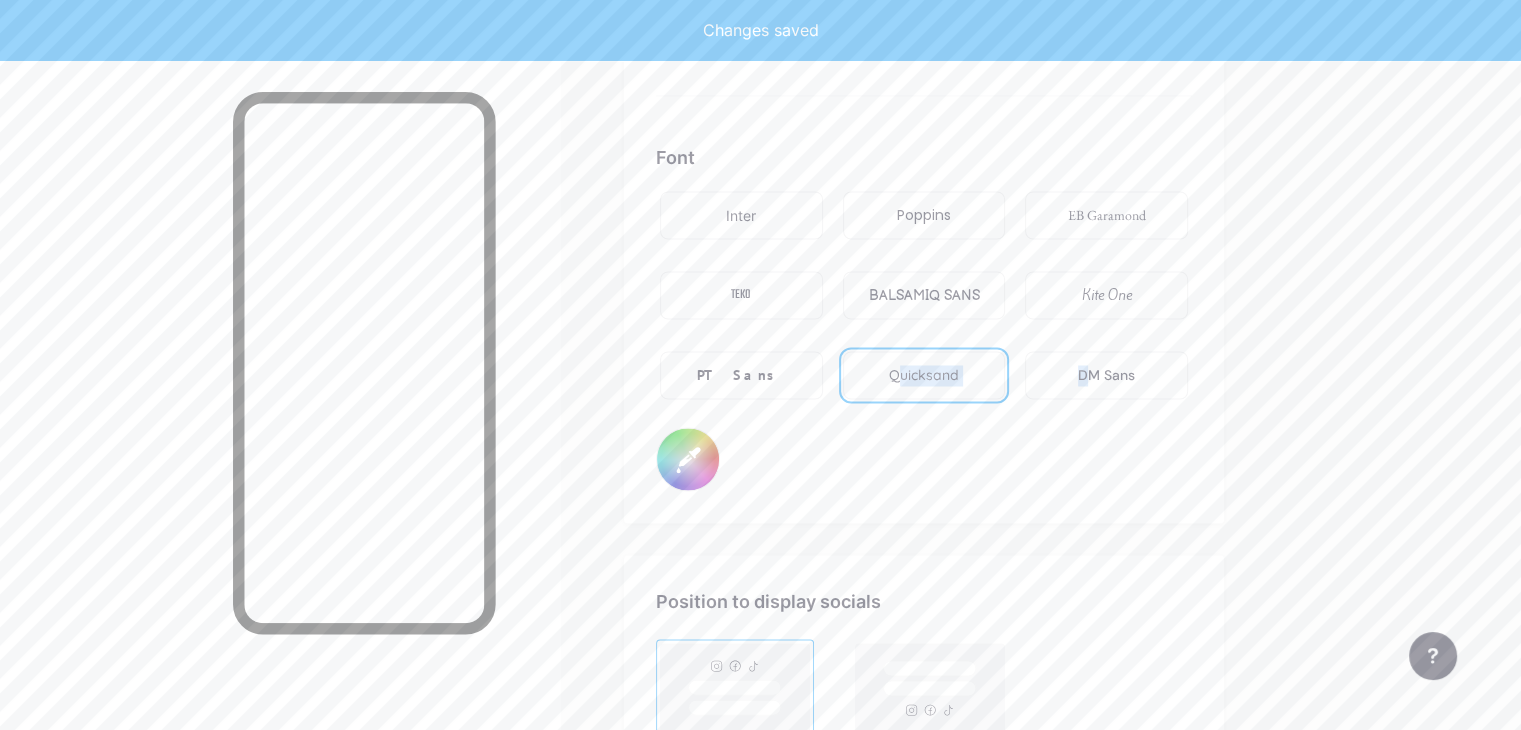 drag, startPoint x: 986, startPoint y: 356, endPoint x: 1172, endPoint y: 357, distance: 186.00269 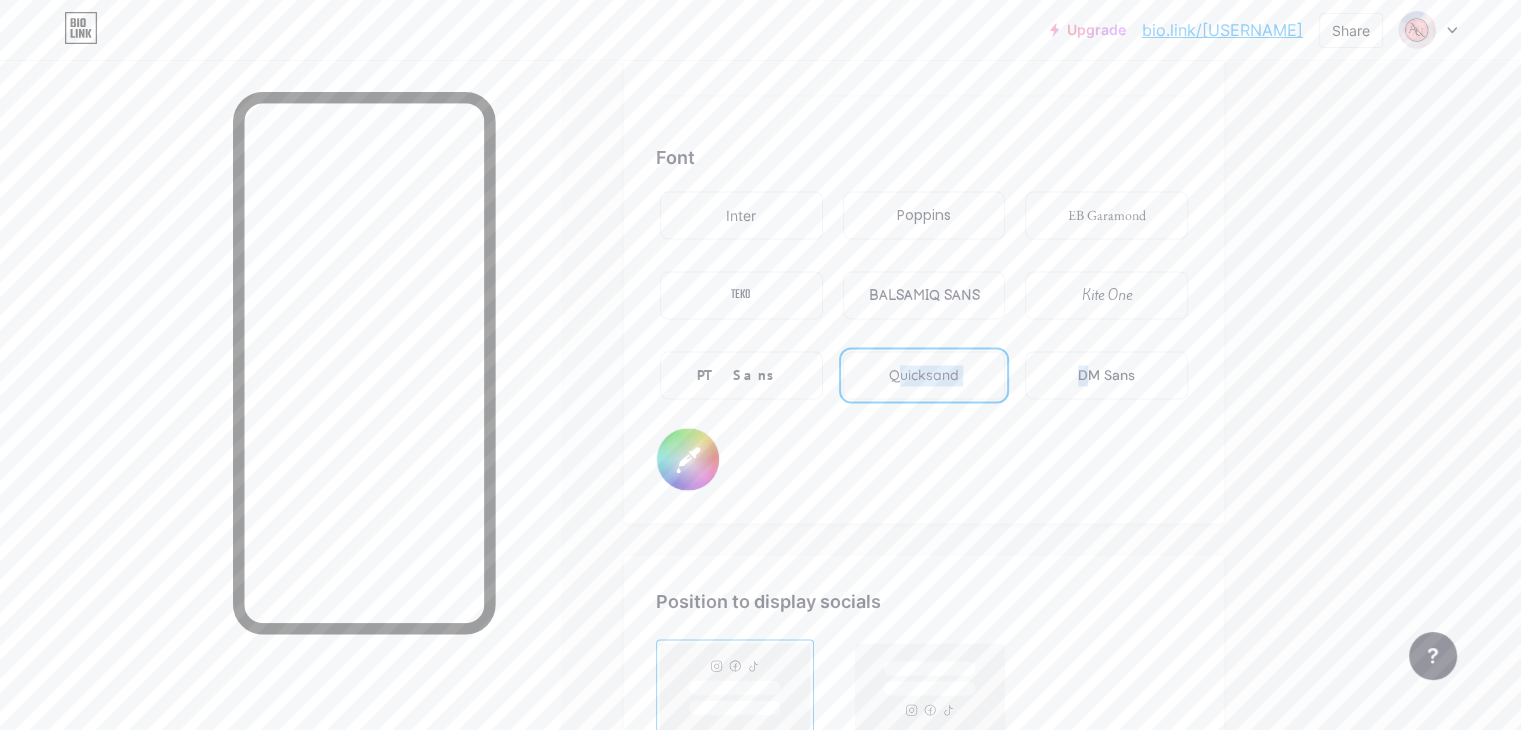 click on "DM Sans" at bounding box center [1106, 375] 